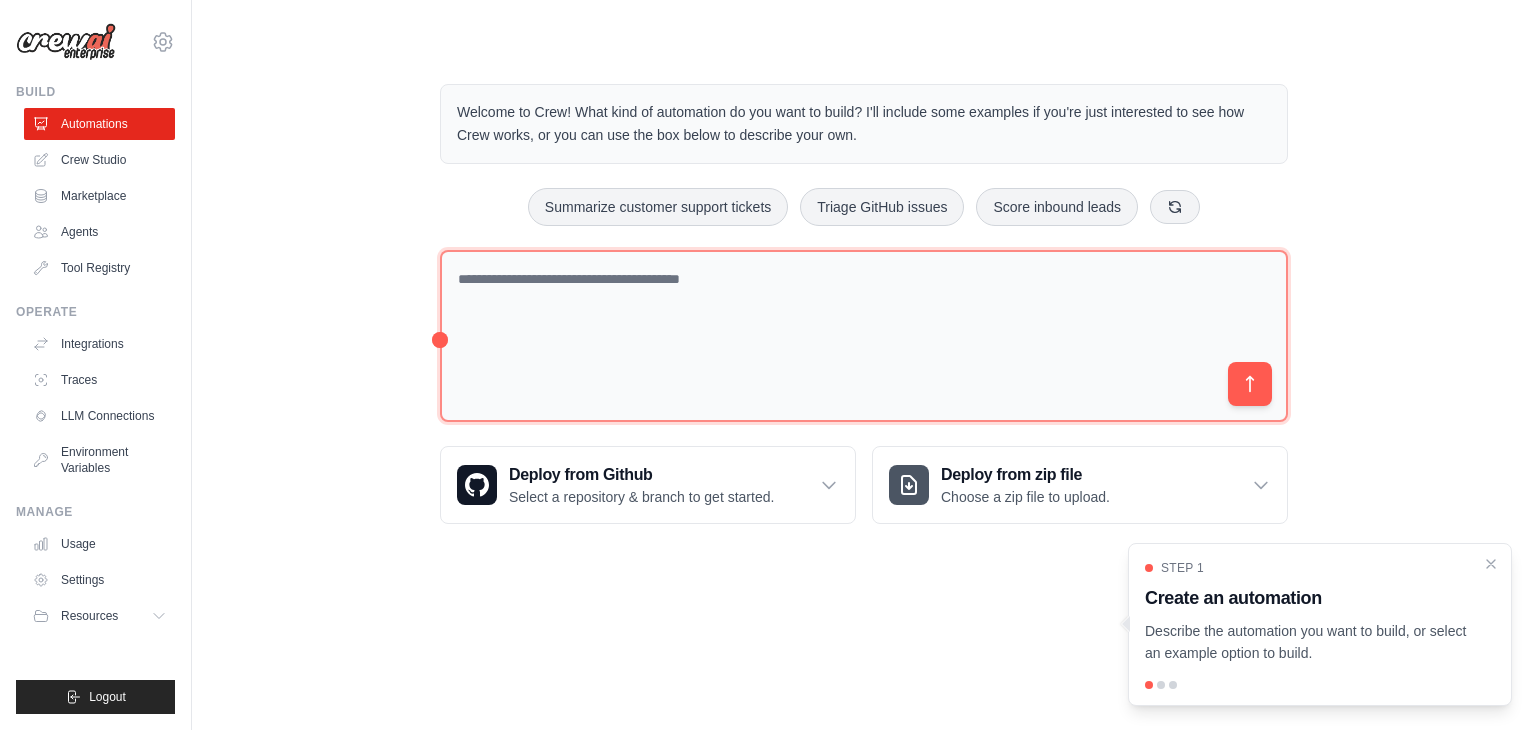scroll, scrollTop: 0, scrollLeft: 0, axis: both 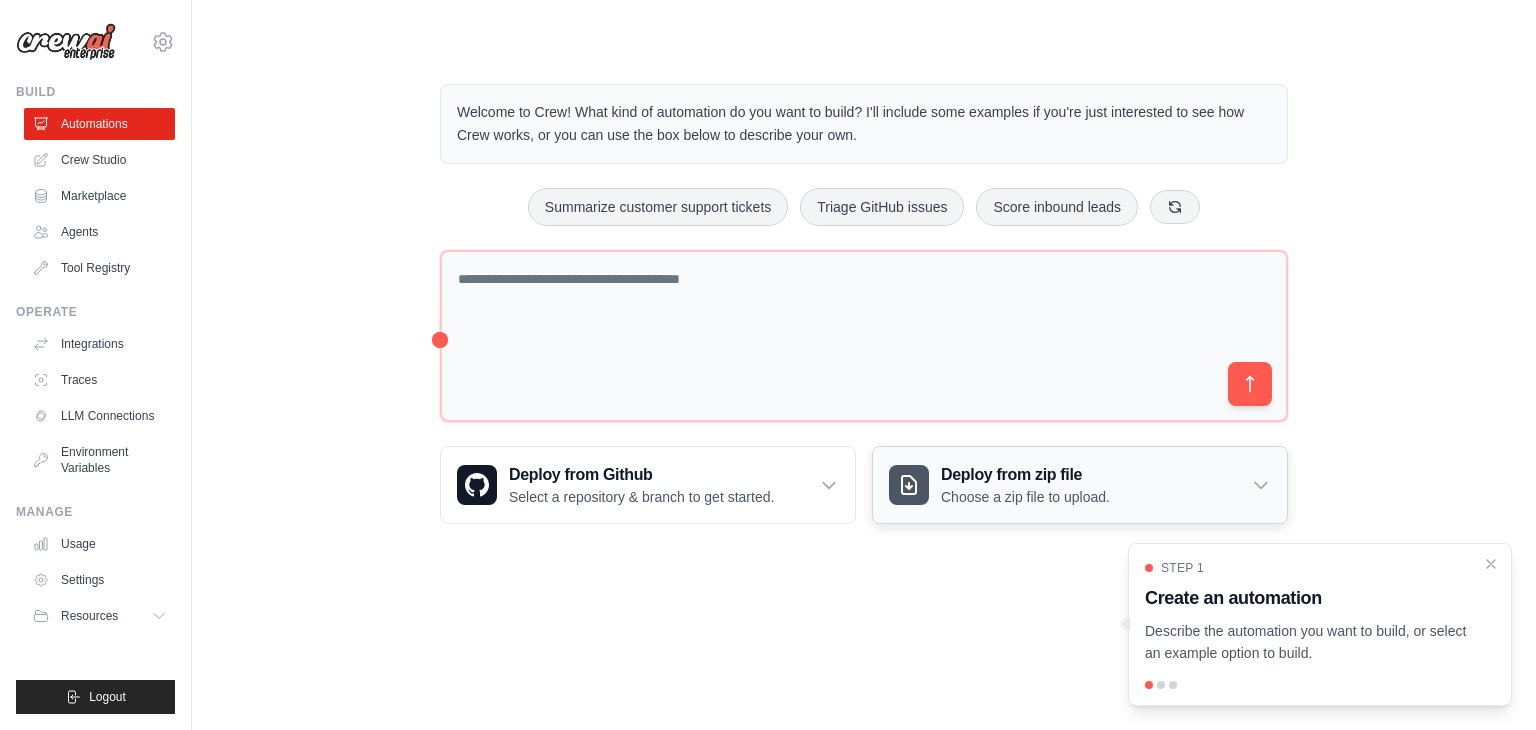 click on "Choose a zip file to upload." at bounding box center [1025, 497] 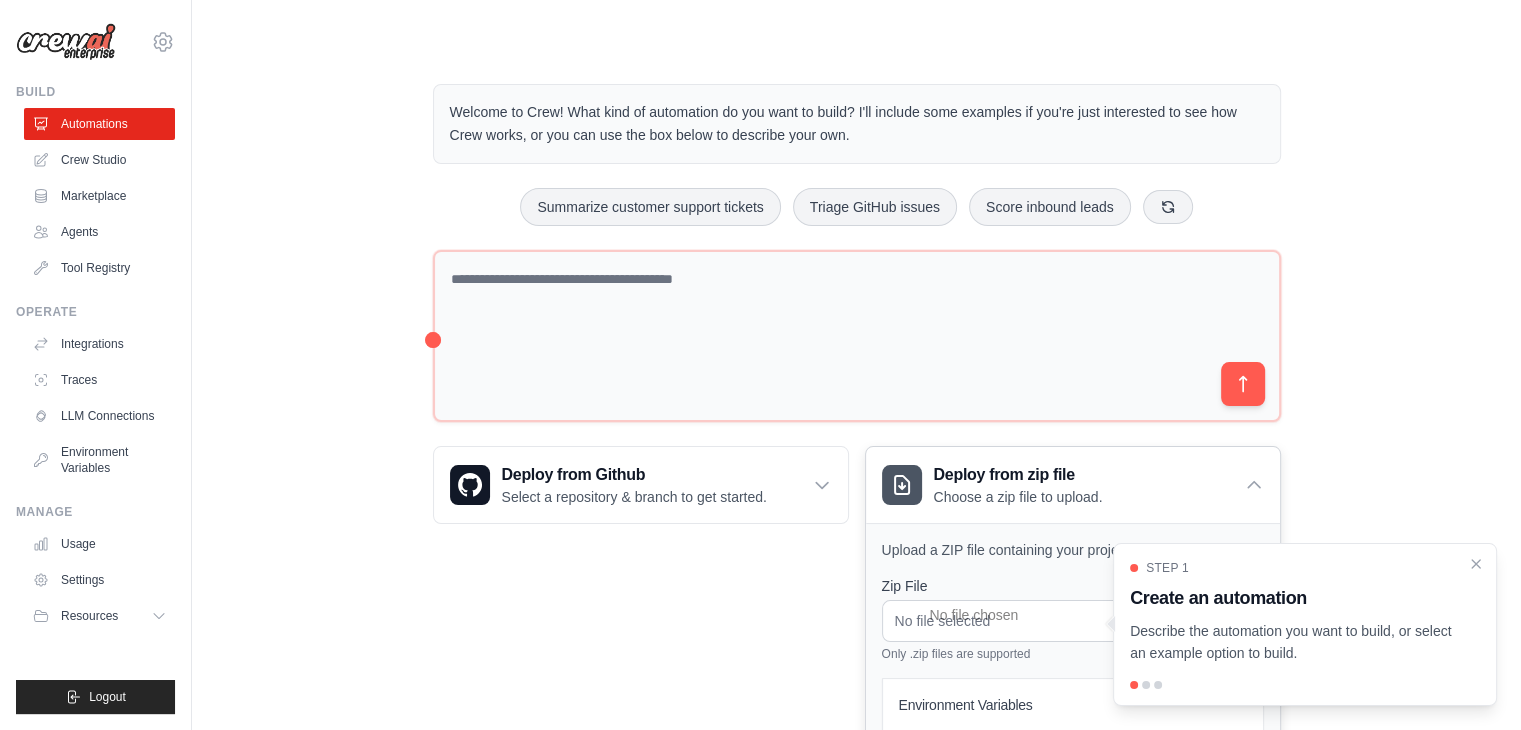 scroll, scrollTop: 233, scrollLeft: 0, axis: vertical 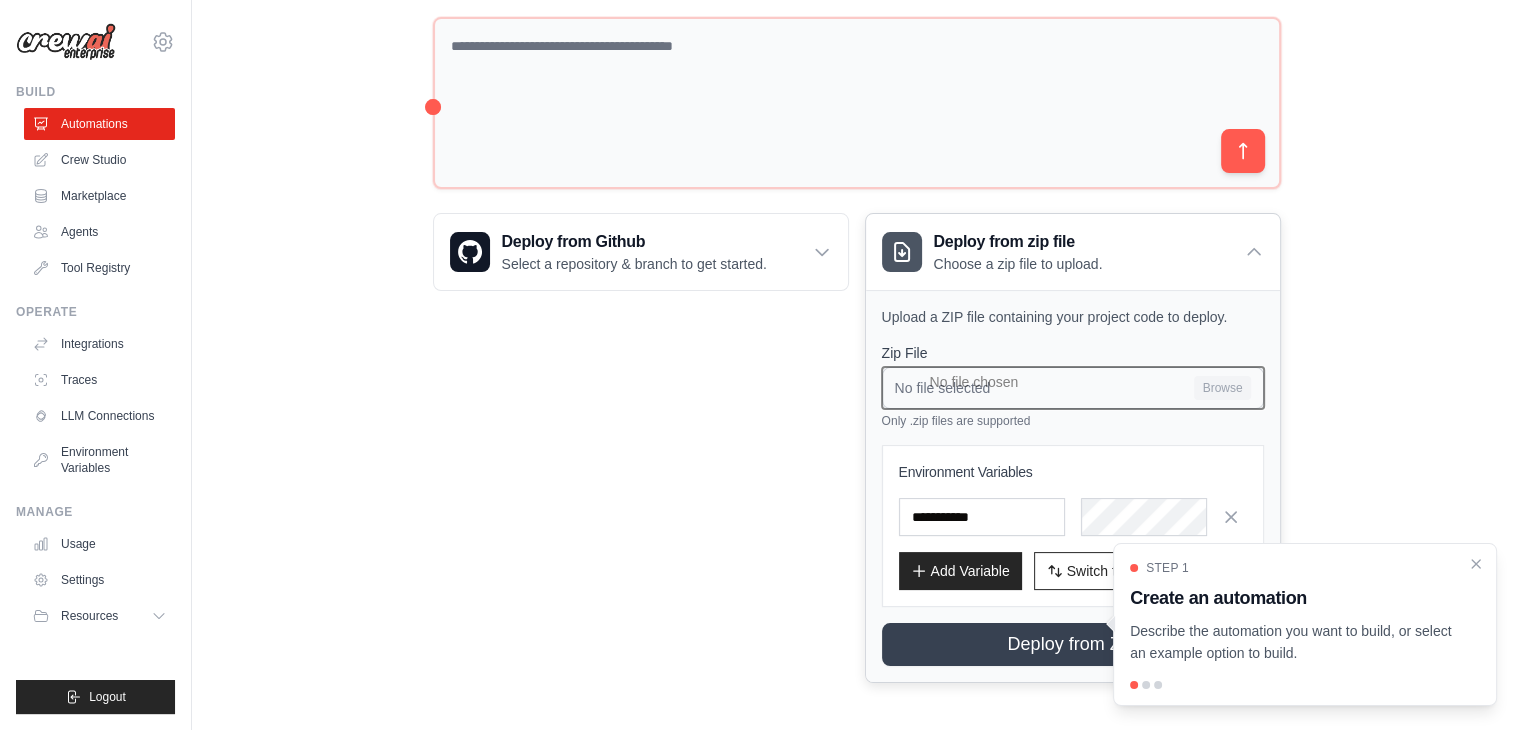 click on "No file selected
Browse" at bounding box center [1073, 388] 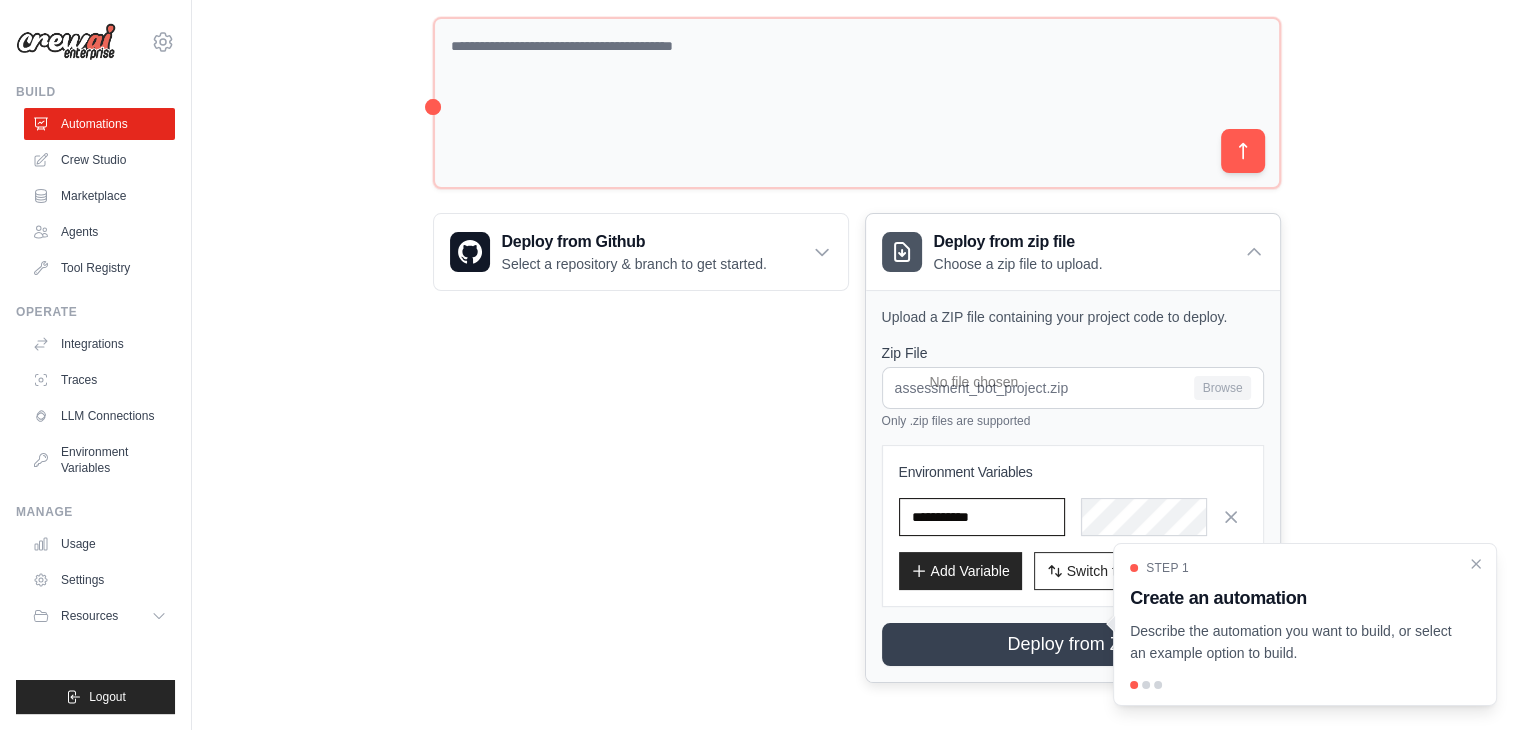 click at bounding box center [982, 517] 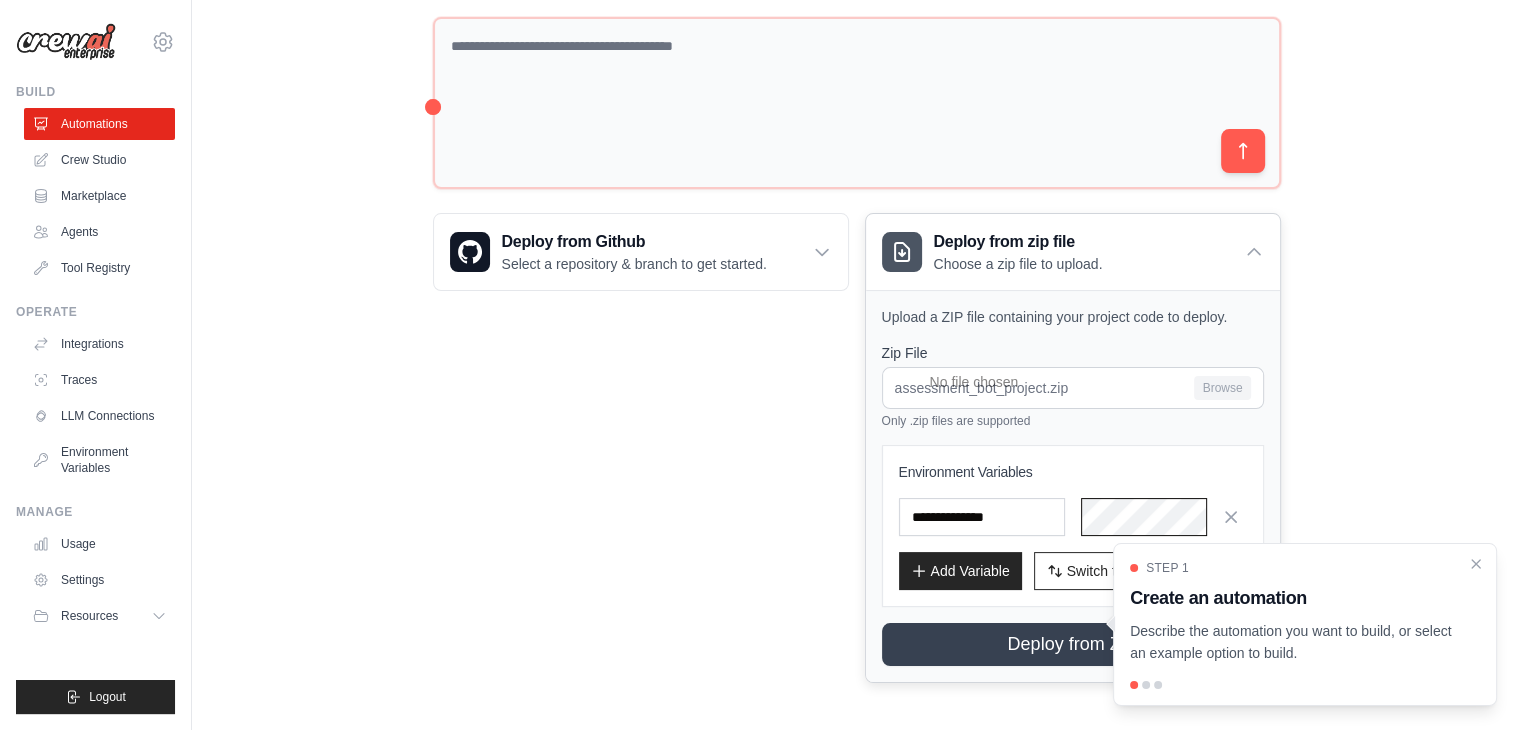 scroll, scrollTop: 0, scrollLeft: 1161, axis: horizontal 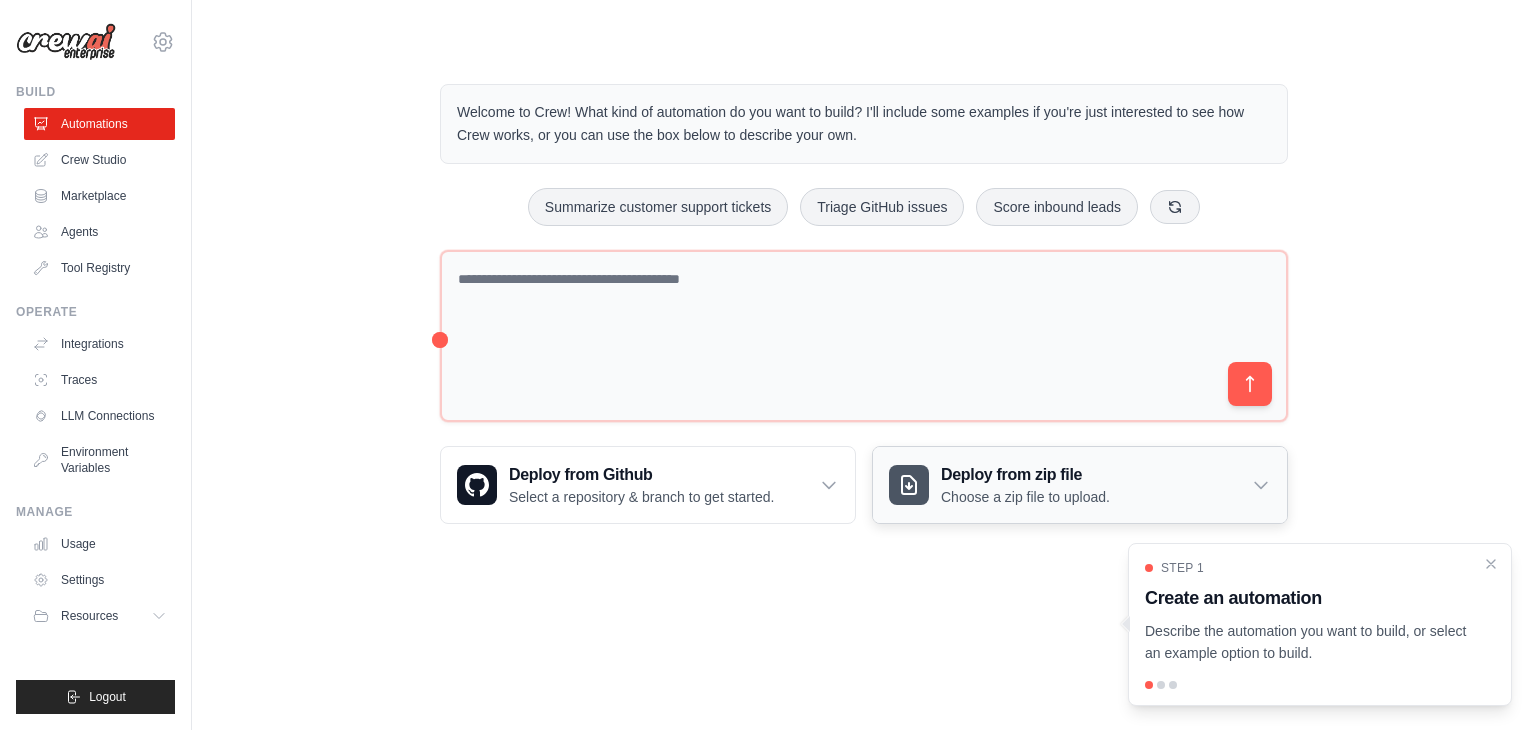click on "Deploy from zip file
Choose a zip file to upload." at bounding box center (1080, 485) 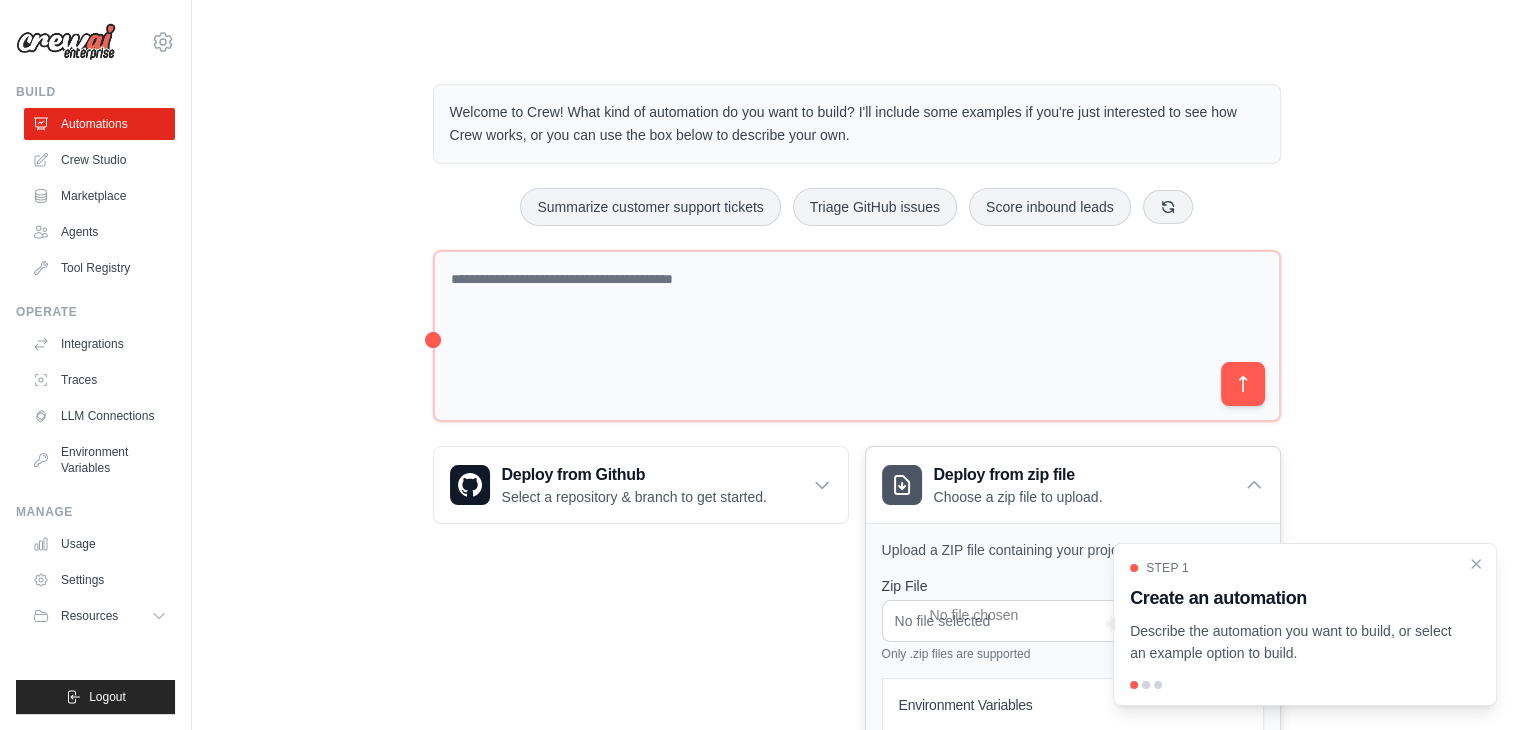 scroll, scrollTop: 233, scrollLeft: 0, axis: vertical 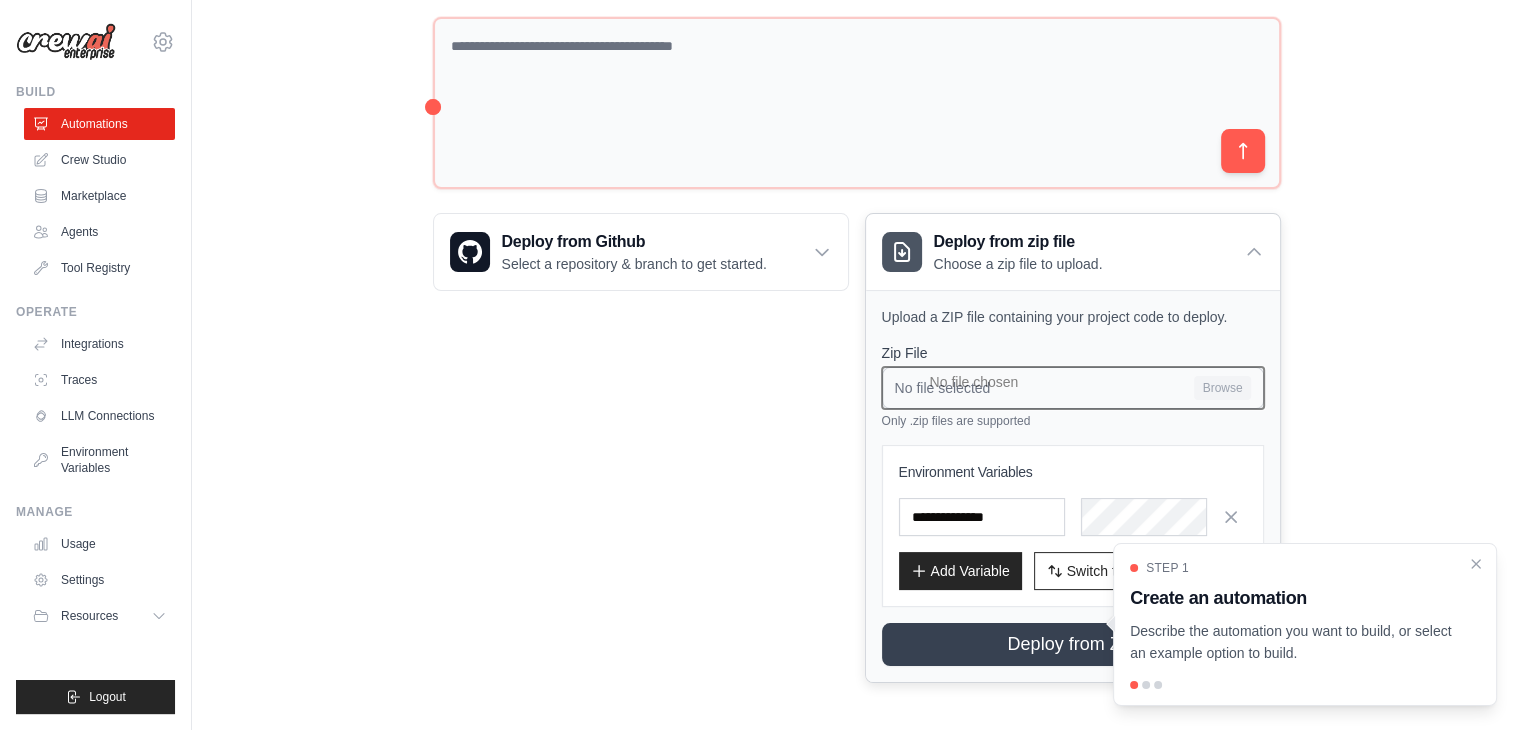 click on "No file selected
Browse" at bounding box center [1073, 388] 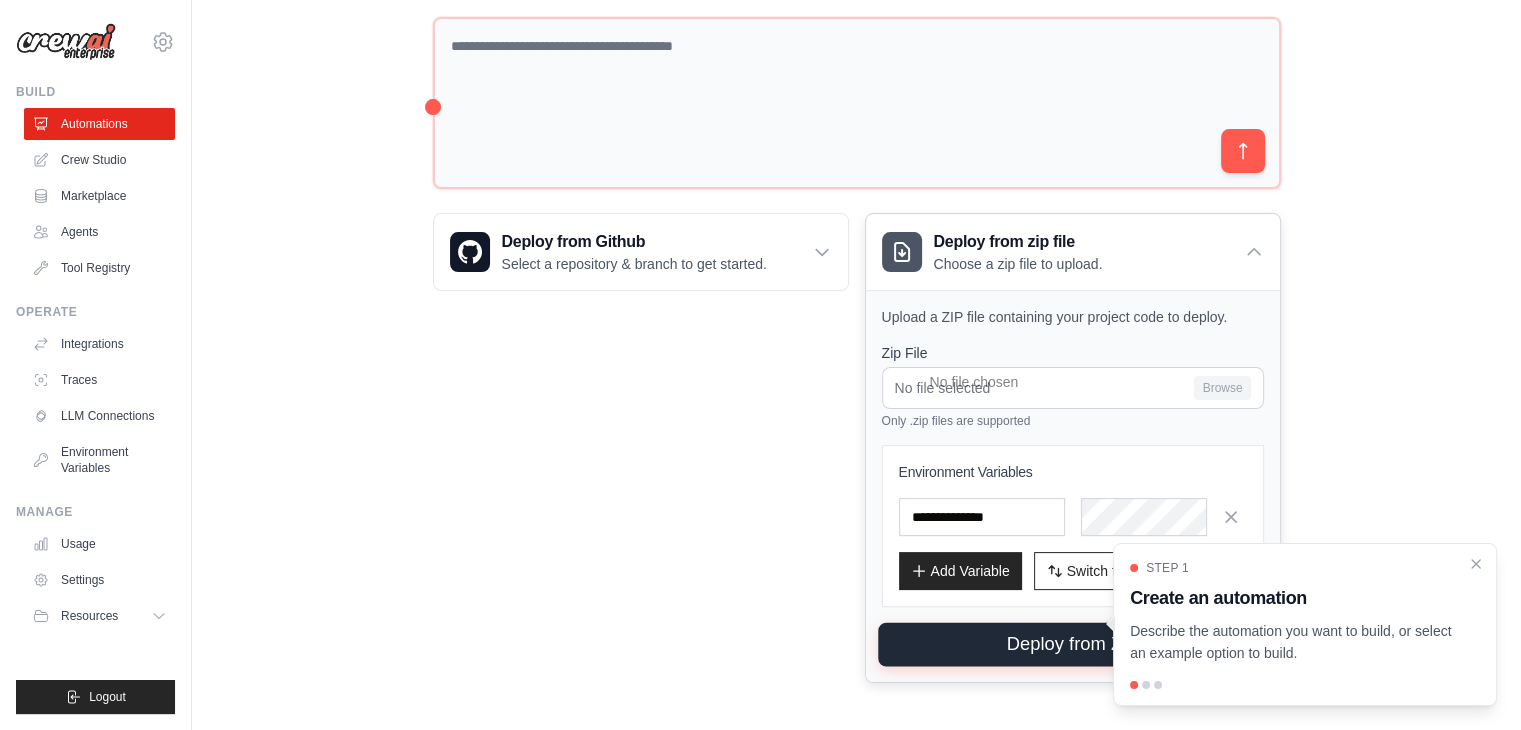 click on "Deploy from ZIP" at bounding box center (1073, 645) 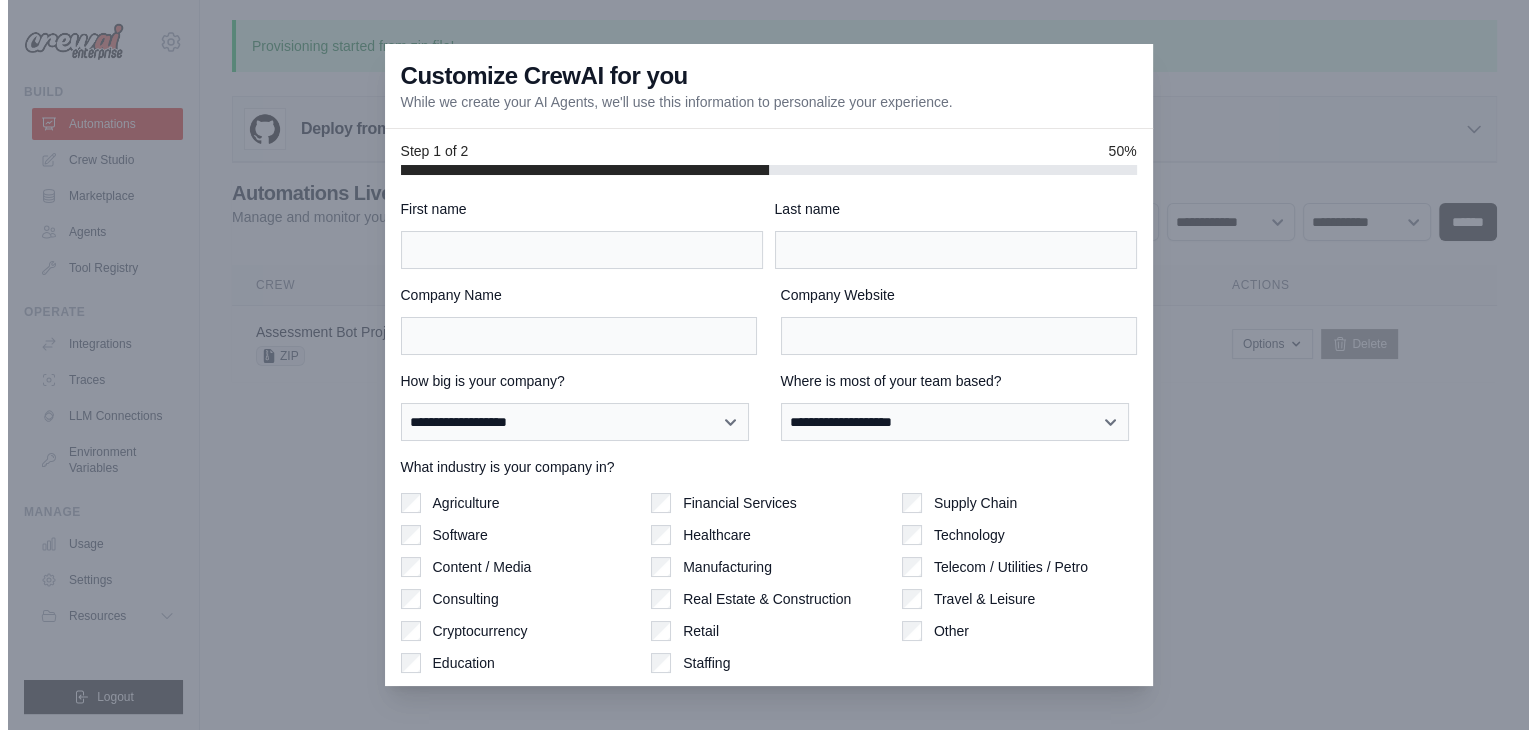 scroll, scrollTop: 0, scrollLeft: 0, axis: both 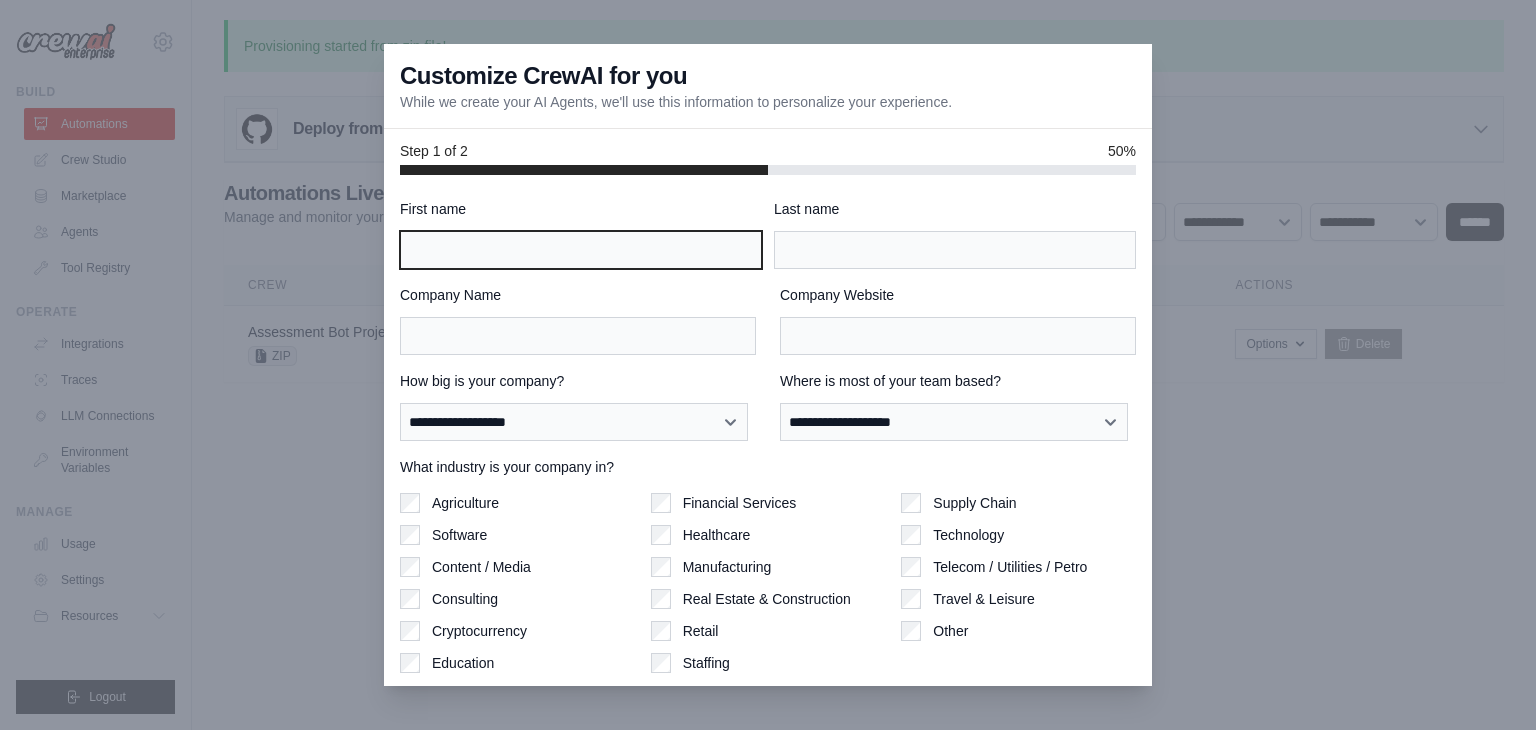 click on "First name" at bounding box center [581, 250] 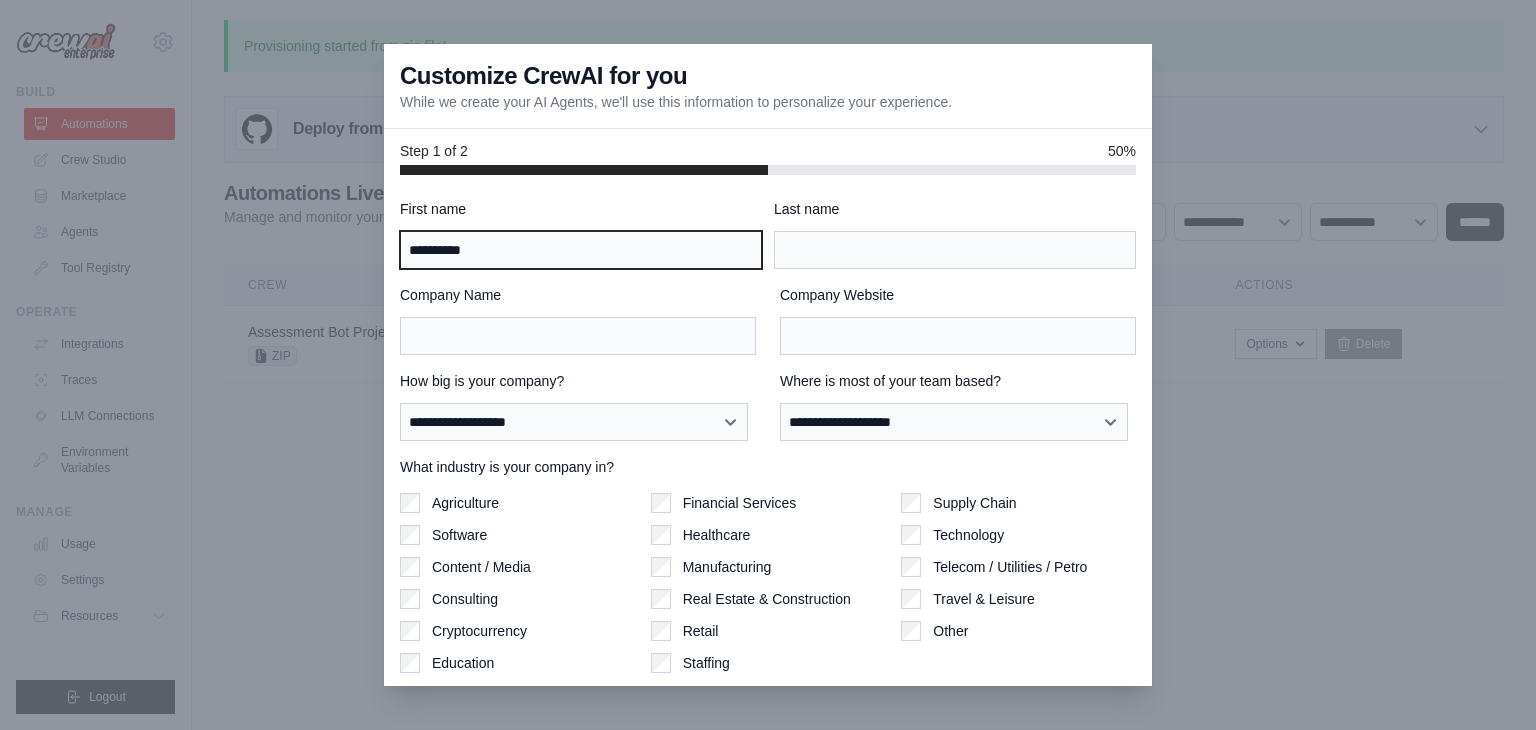 click on "*********" at bounding box center (581, 250) 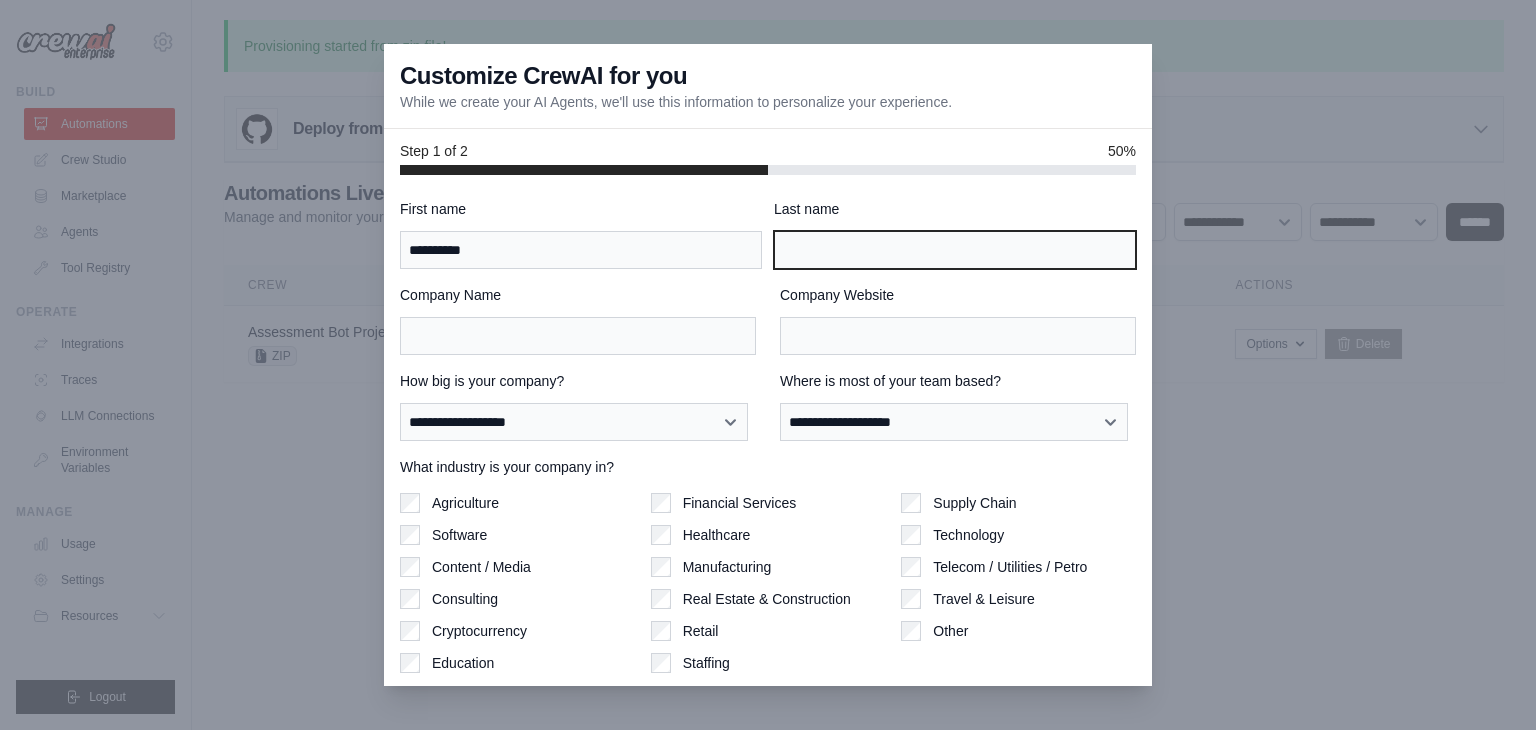 click on "Last name" at bounding box center [955, 250] 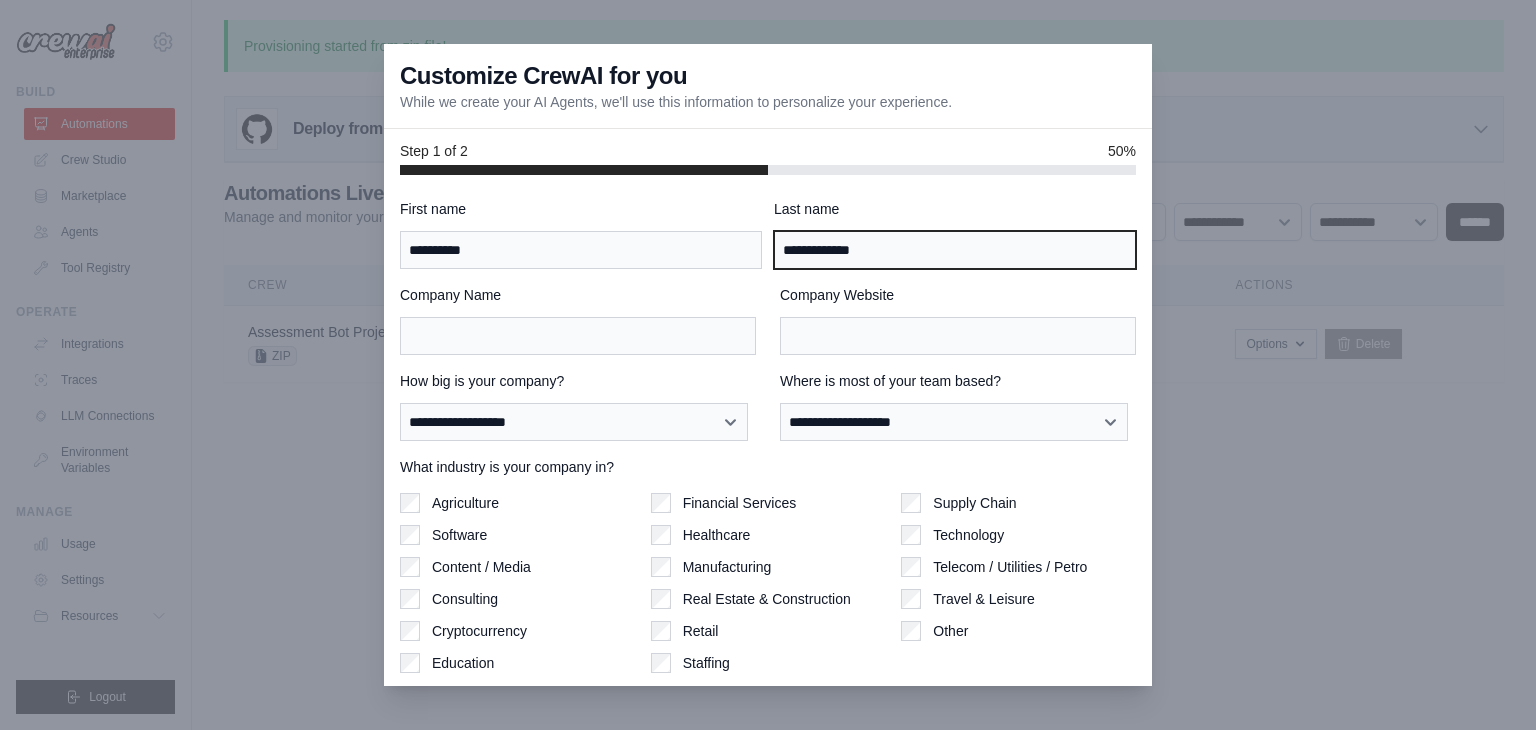 type on "**********" 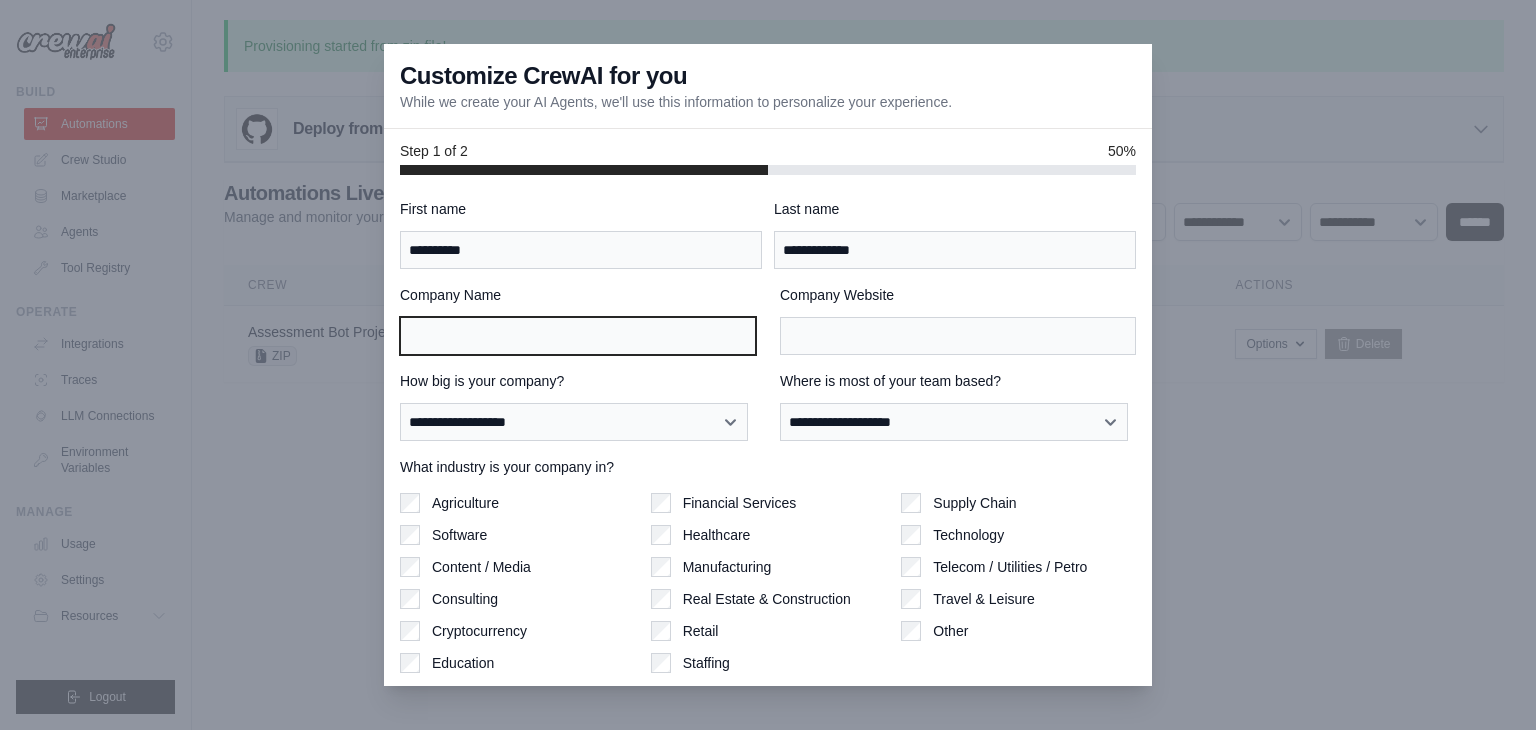 click on "Company Name" at bounding box center [578, 336] 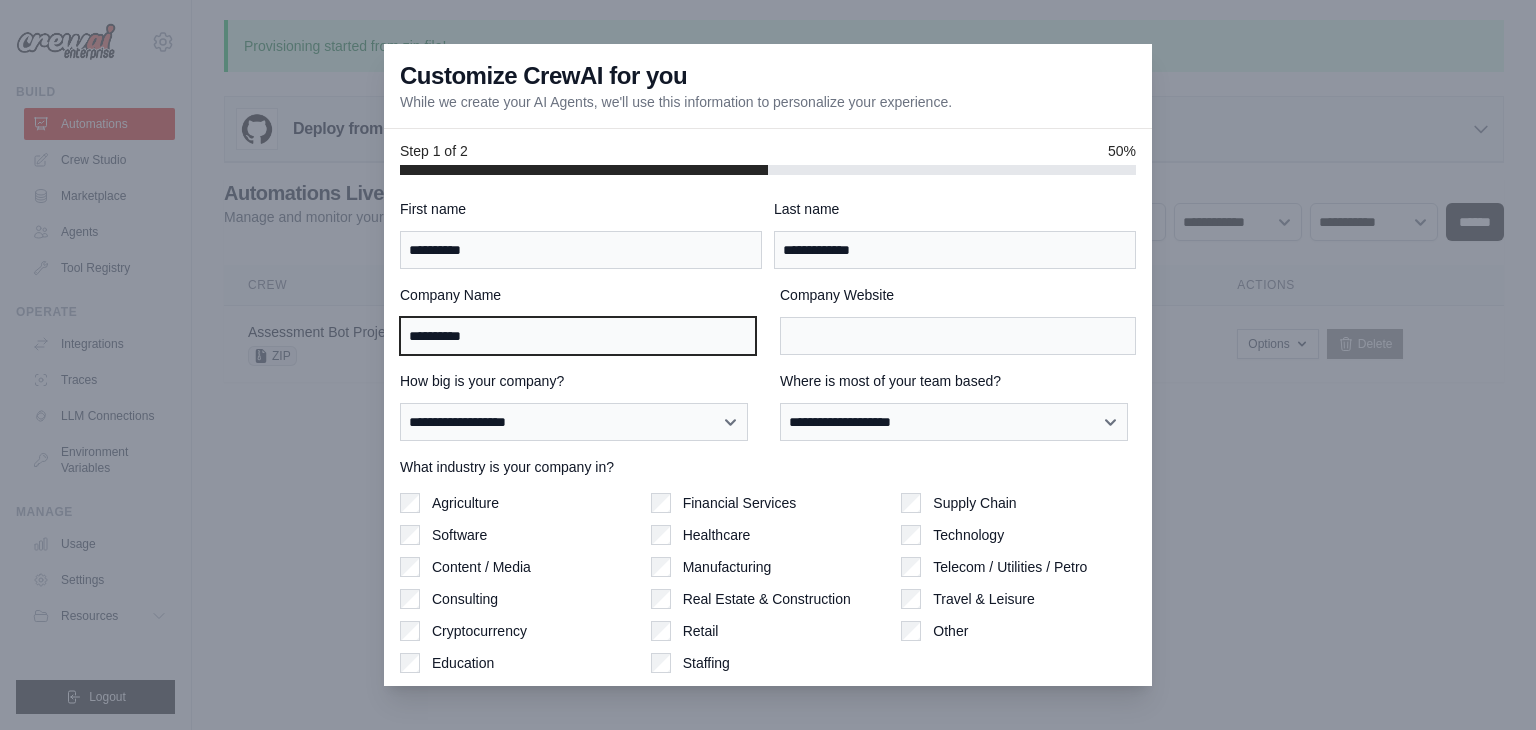 type on "**********" 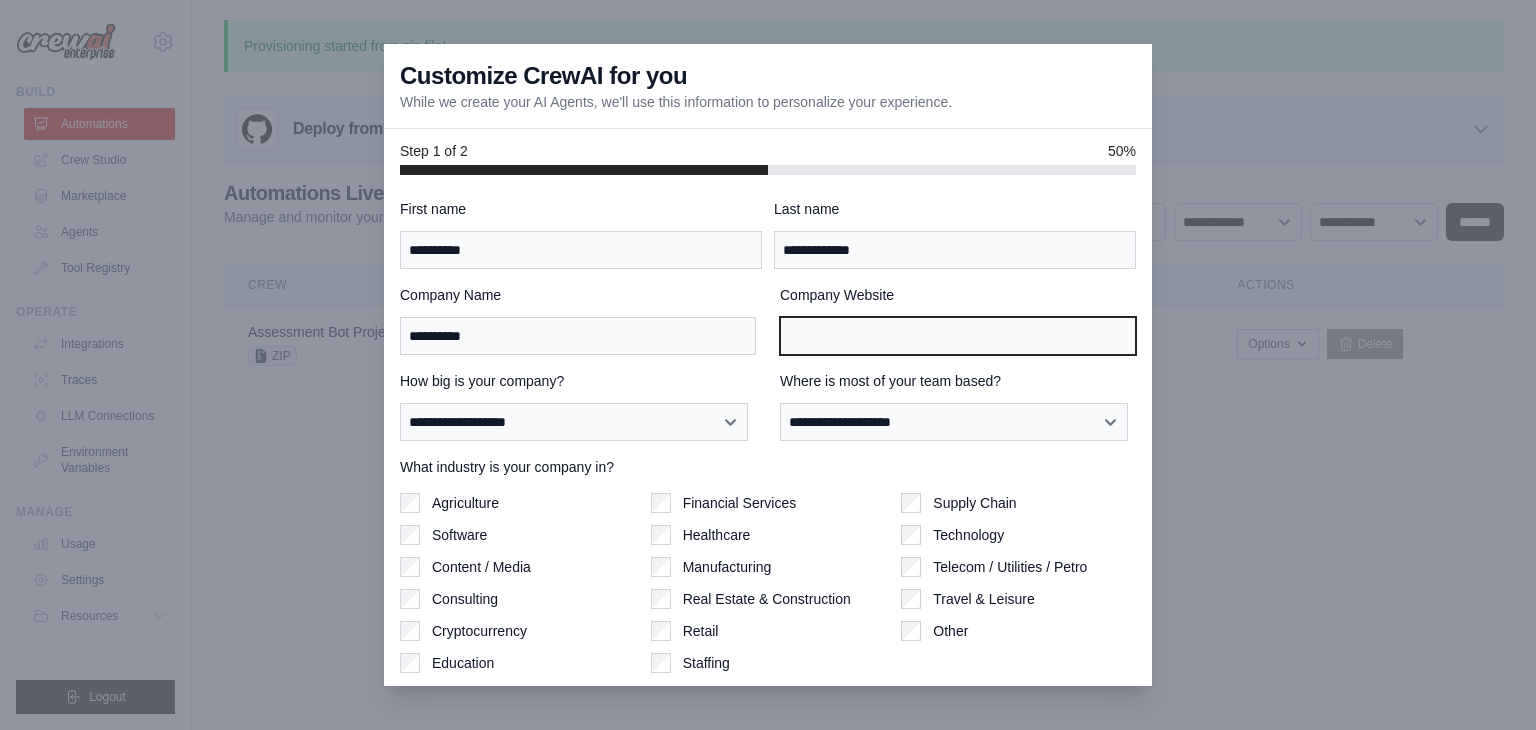 click on "Company Website" at bounding box center (958, 336) 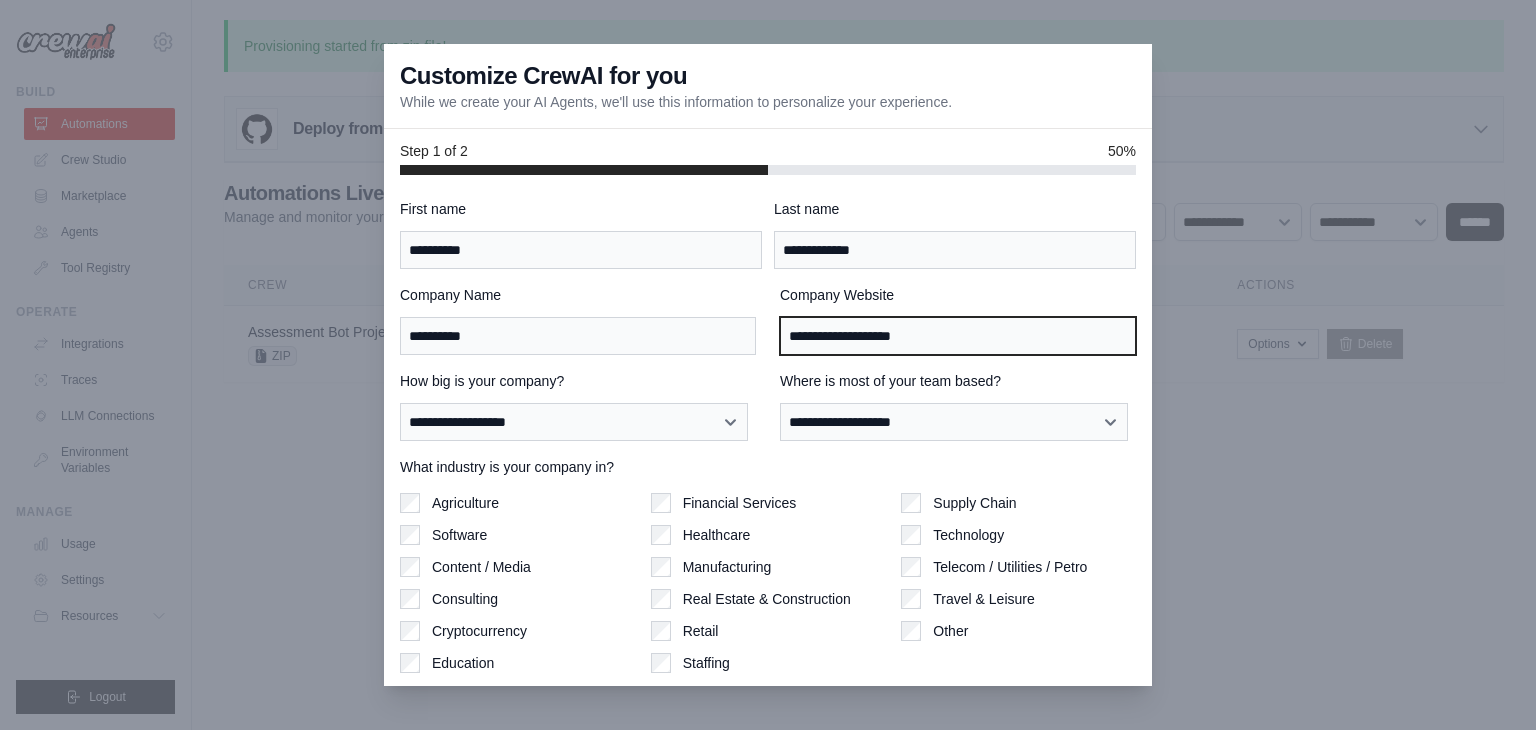 type on "**********" 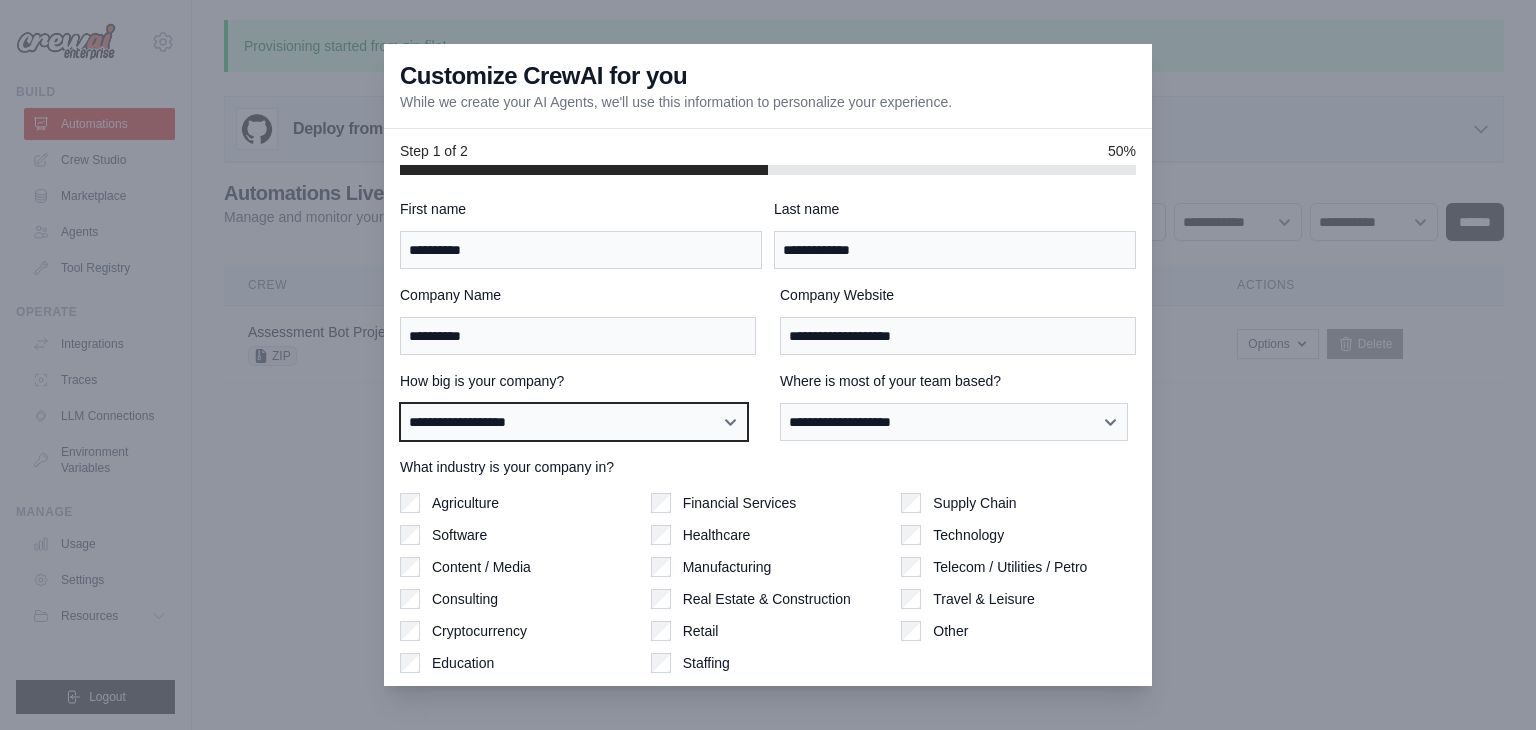 click on "**********" at bounding box center (574, 422) 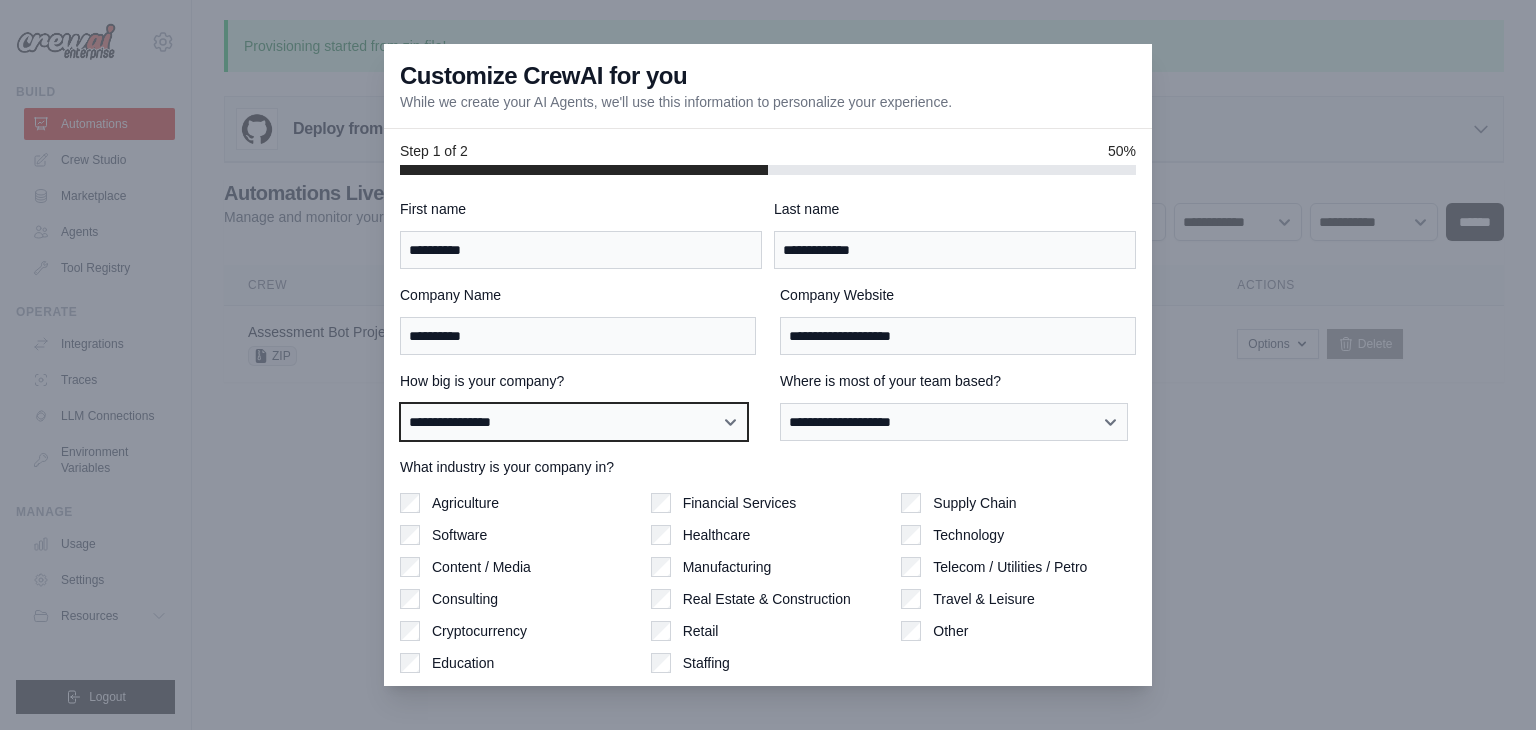 click on "**********" at bounding box center (574, 422) 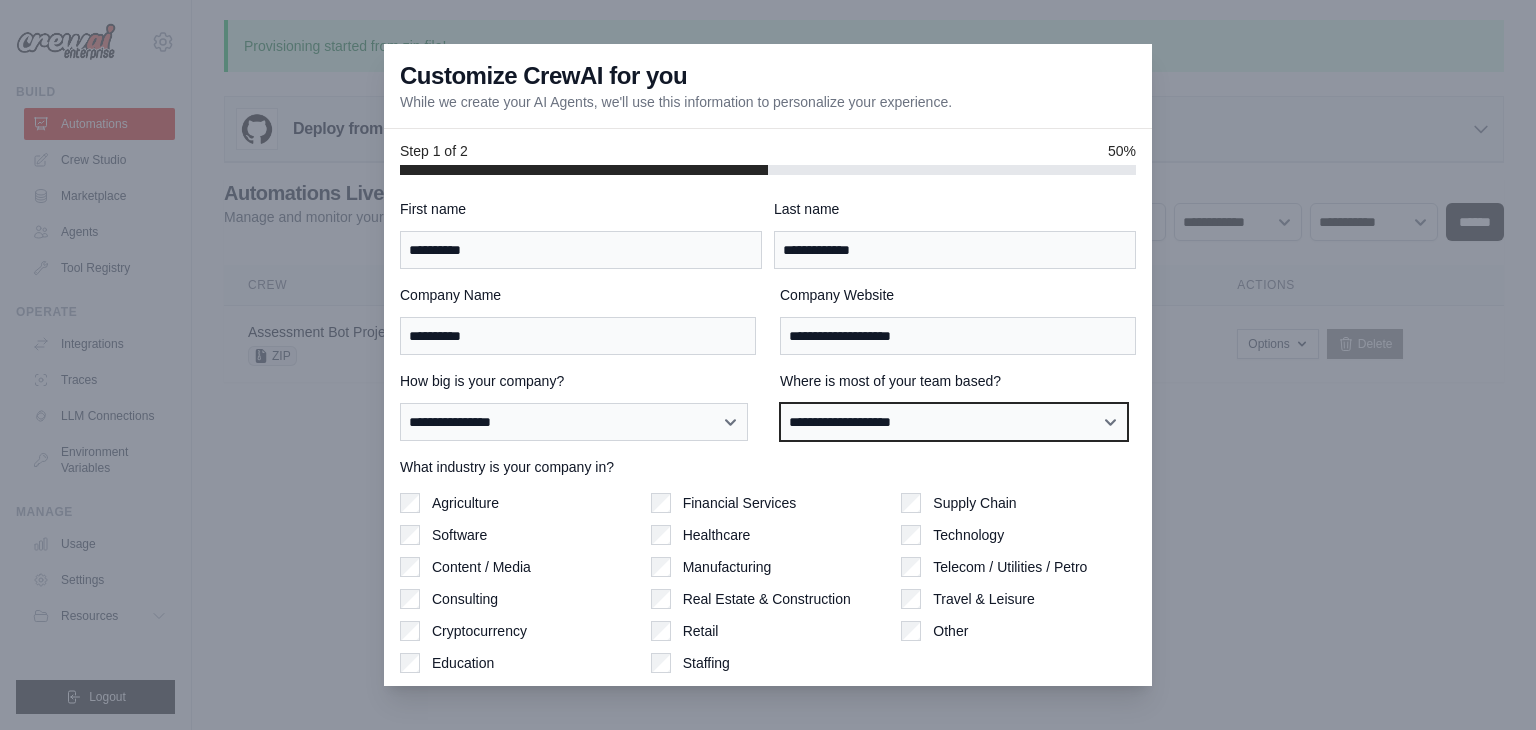 click on "**********" at bounding box center [954, 422] 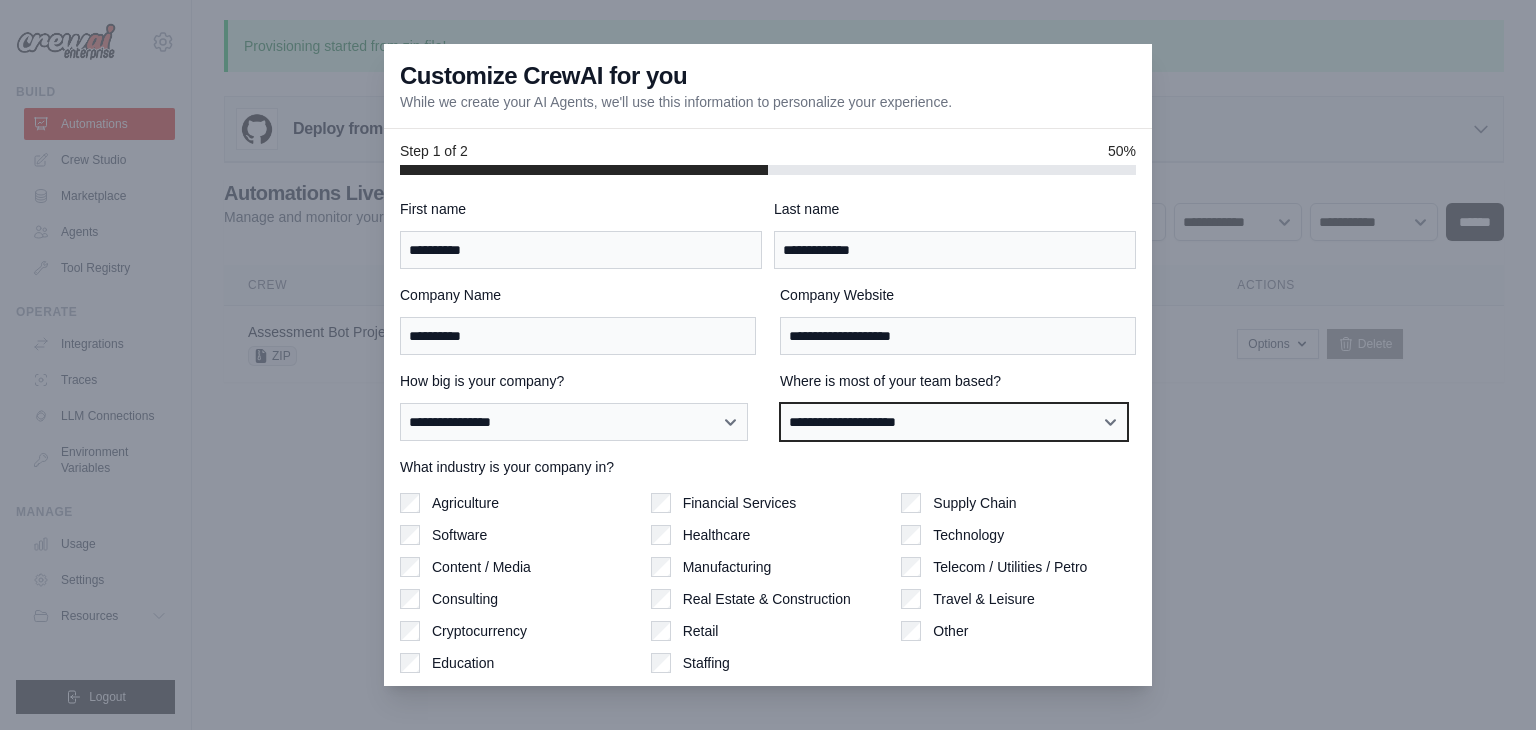 click on "**********" at bounding box center [954, 422] 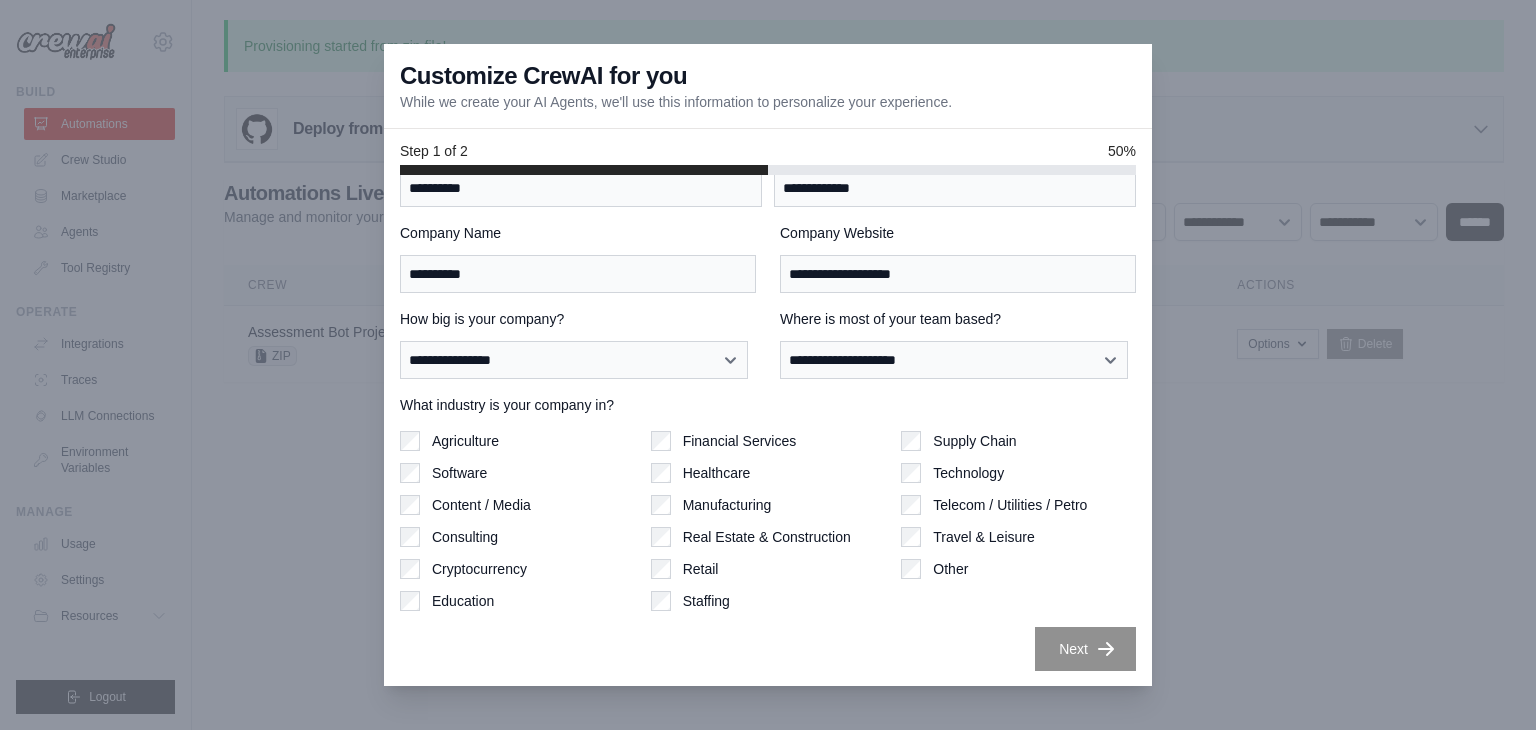 click on "Technology" at bounding box center [968, 473] 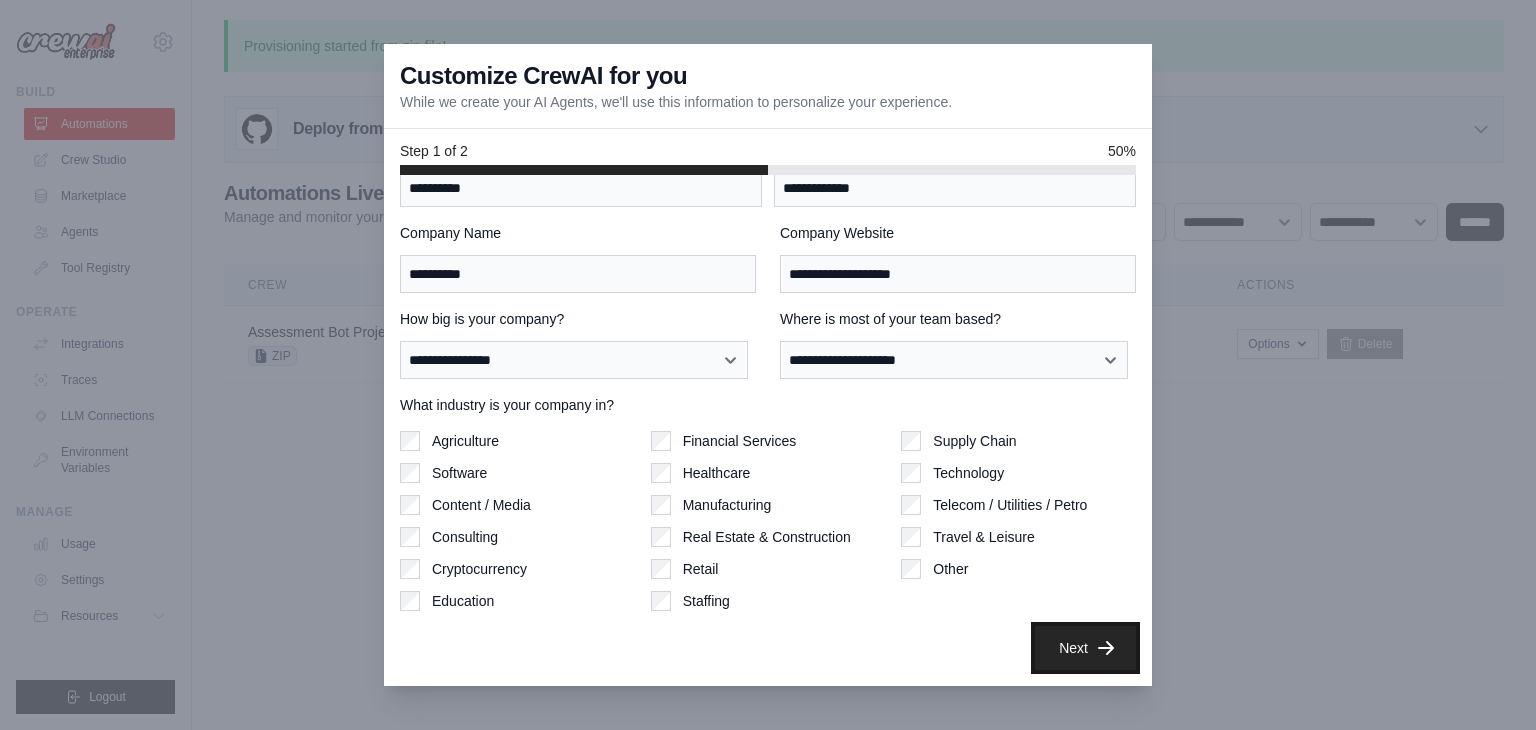 click on "Next" at bounding box center [1085, 648] 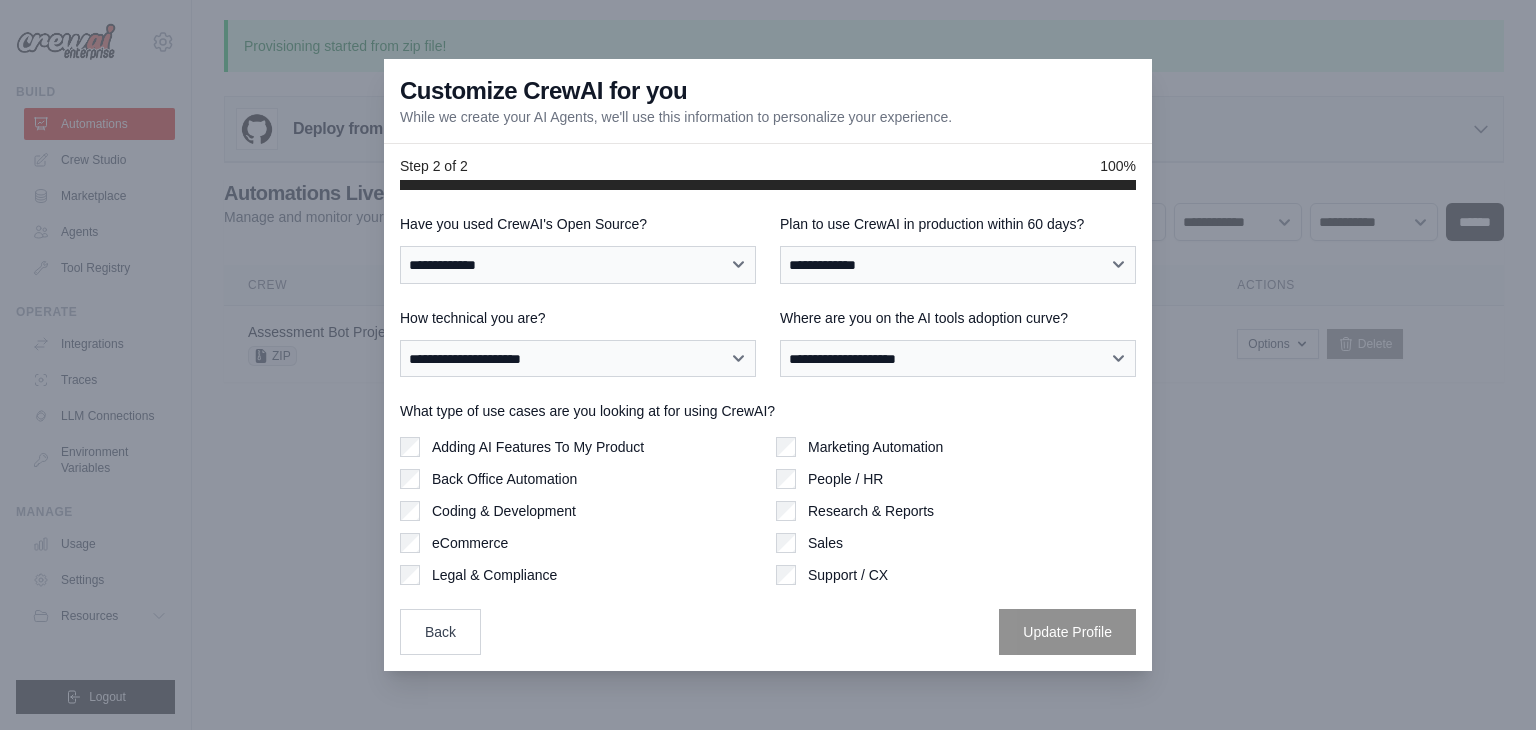 scroll, scrollTop: 0, scrollLeft: 0, axis: both 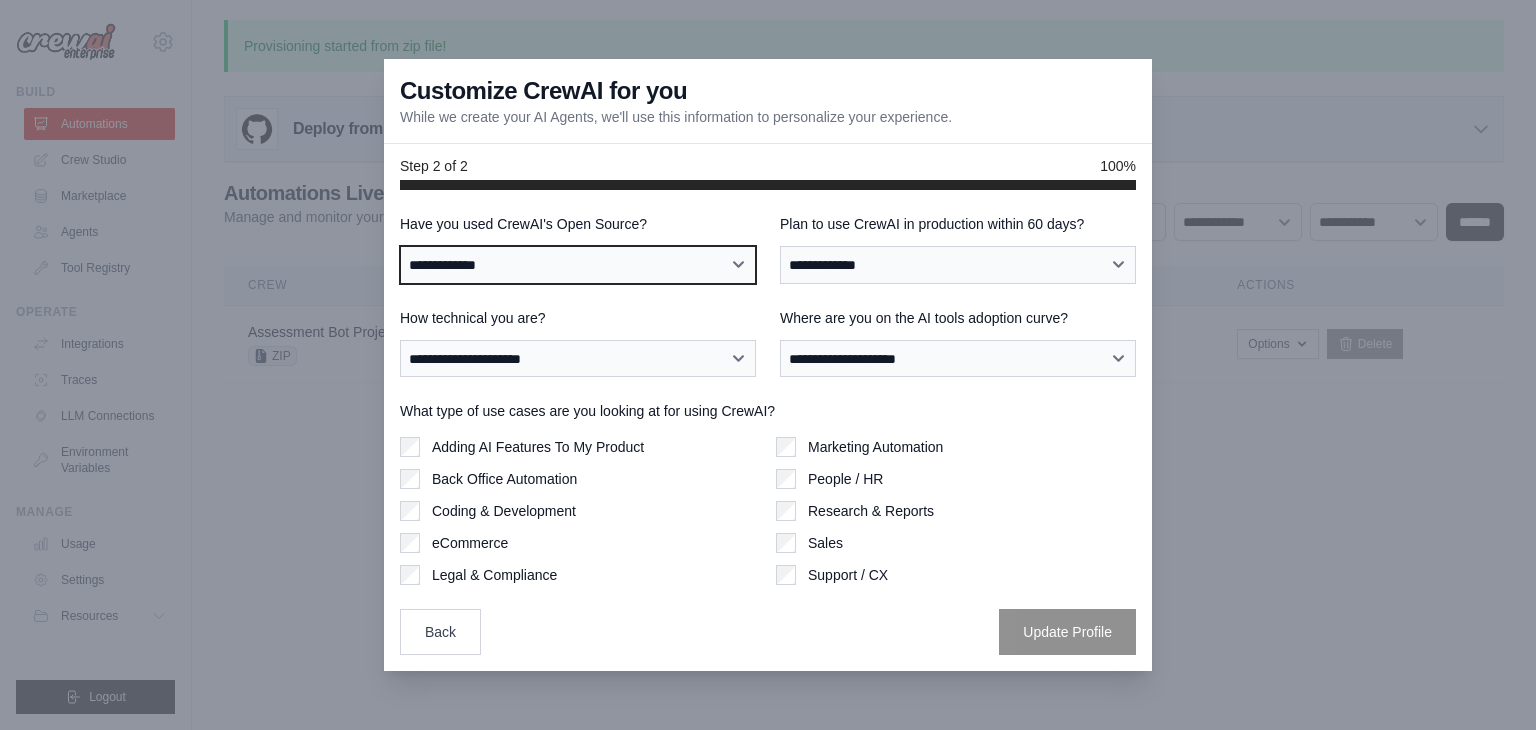 click on "**********" at bounding box center (578, 265) 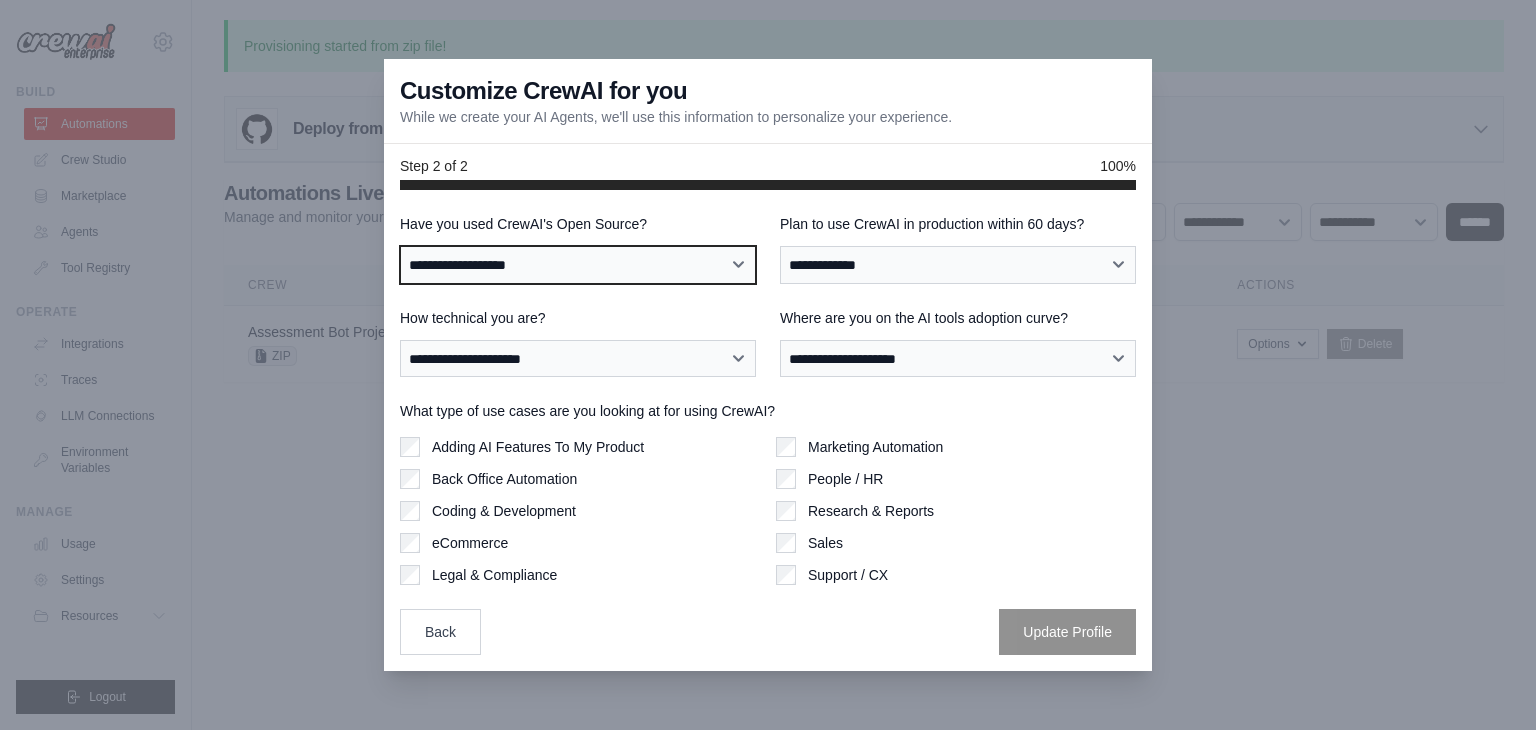 click on "**********" at bounding box center [578, 265] 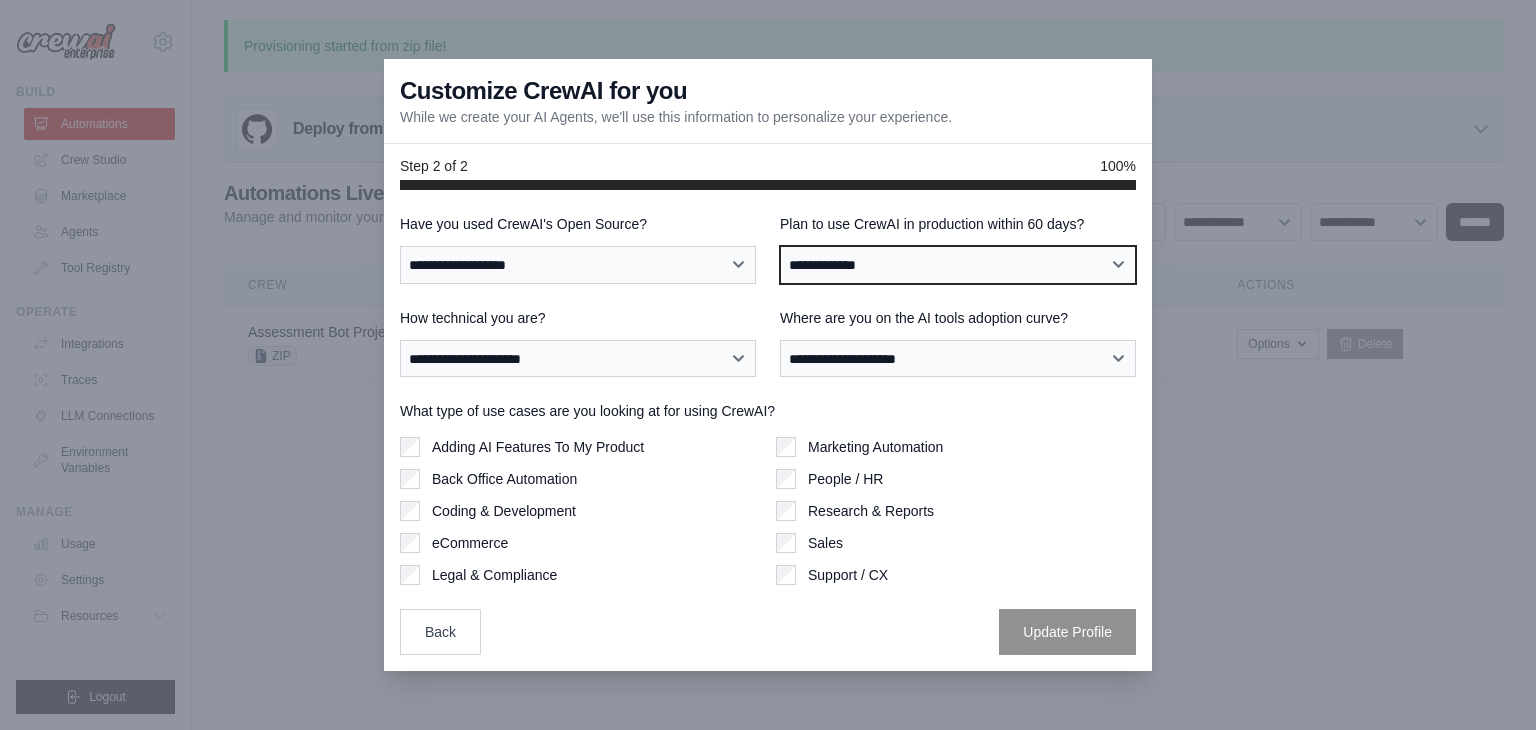 click on "**********" at bounding box center [958, 265] 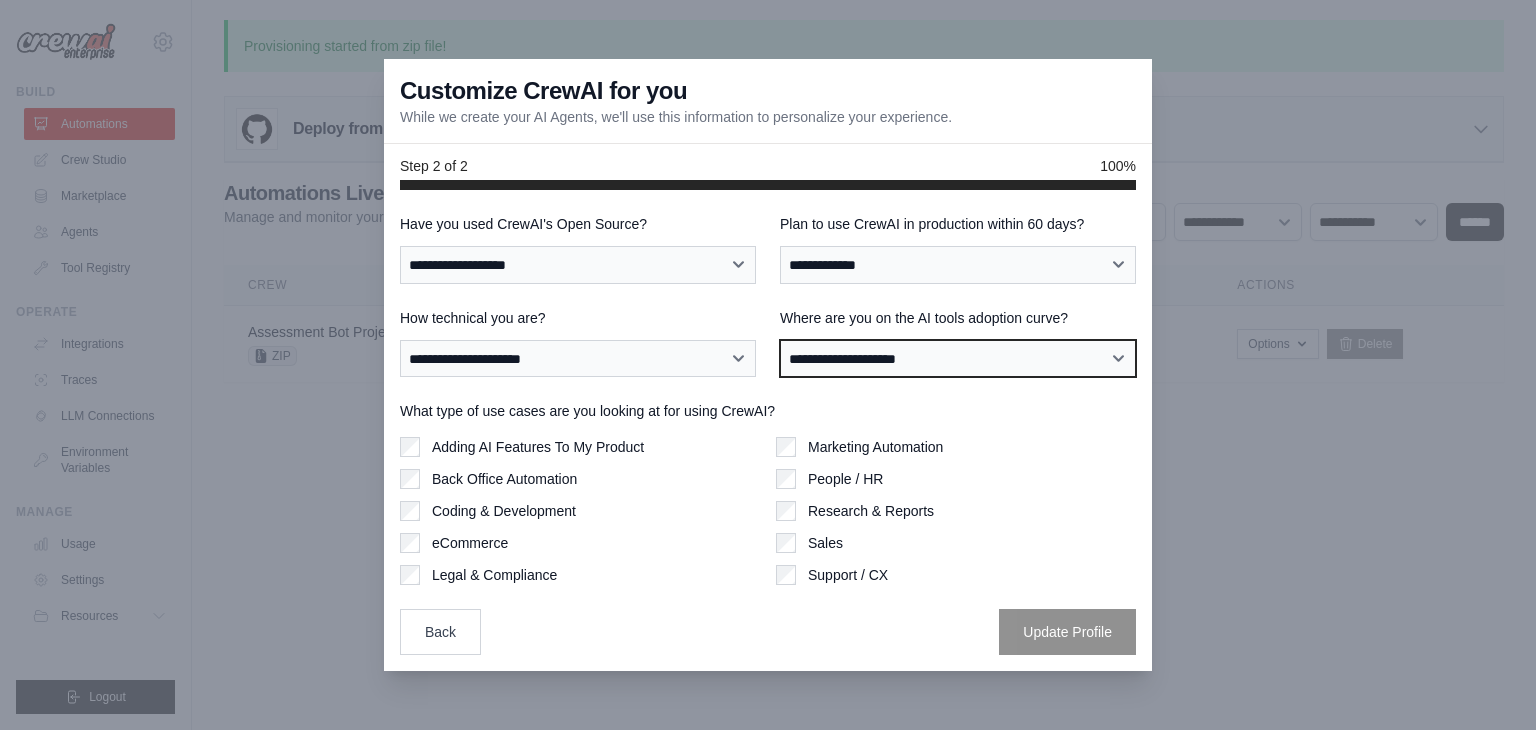 click on "**********" at bounding box center [958, 359] 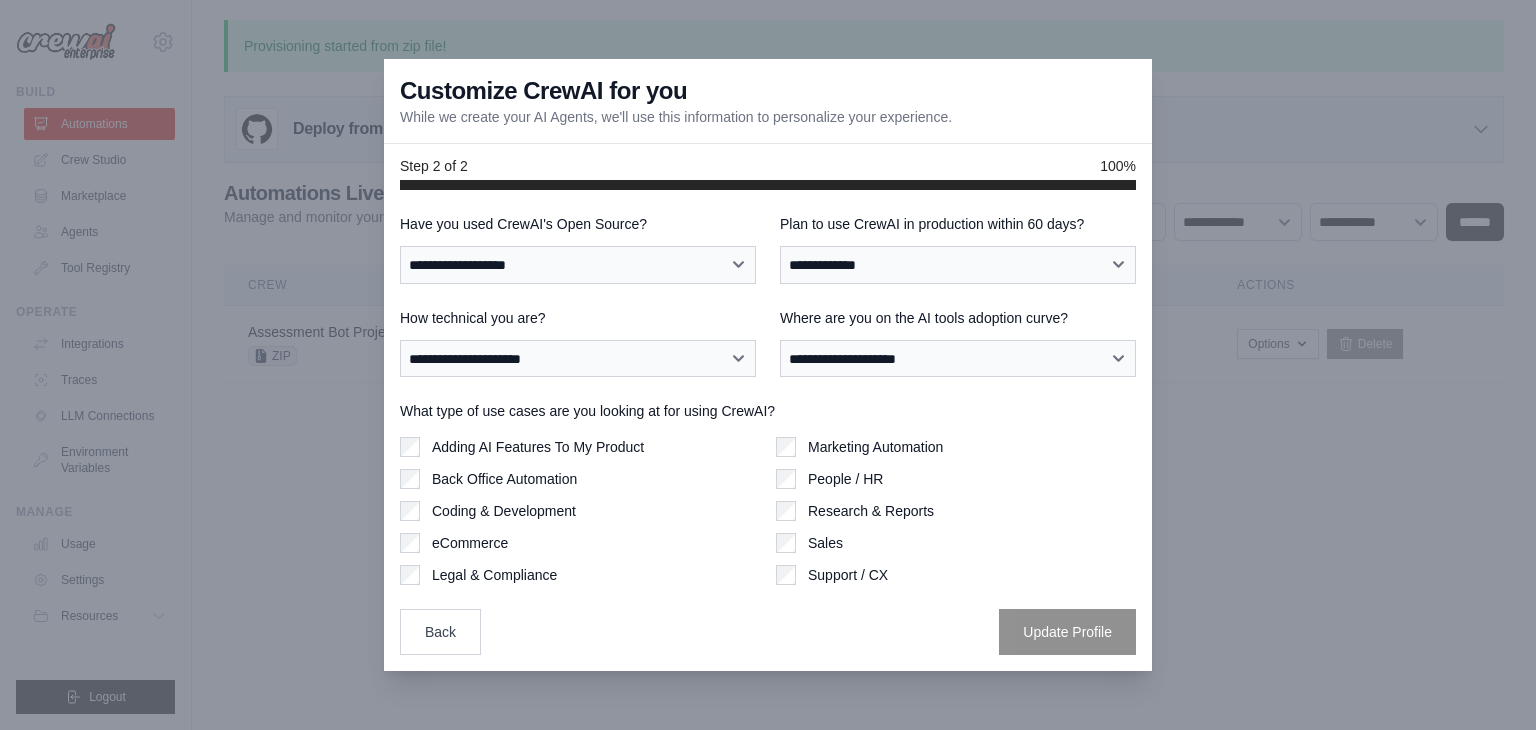 click on "**********" at bounding box center [768, 434] 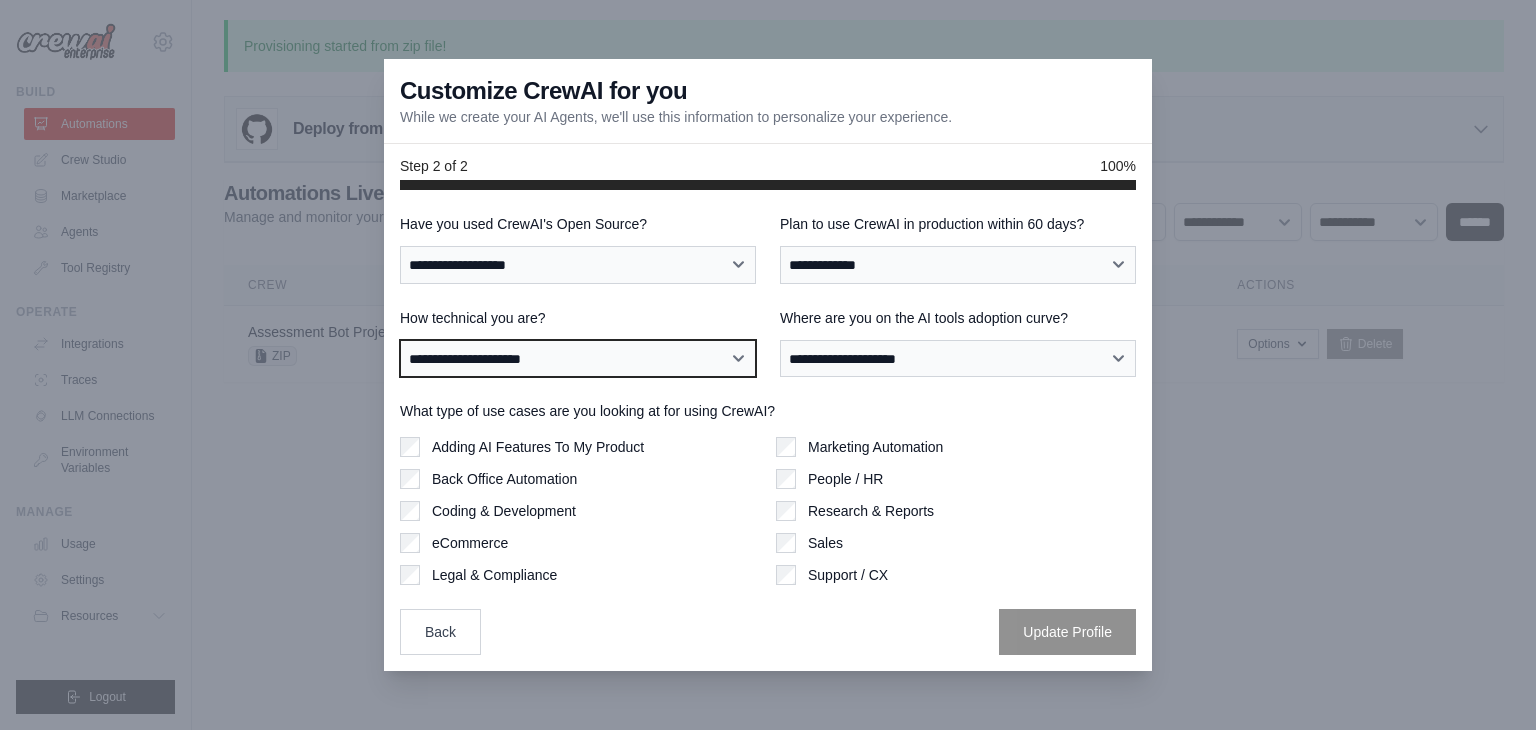 click on "**********" at bounding box center [578, 359] 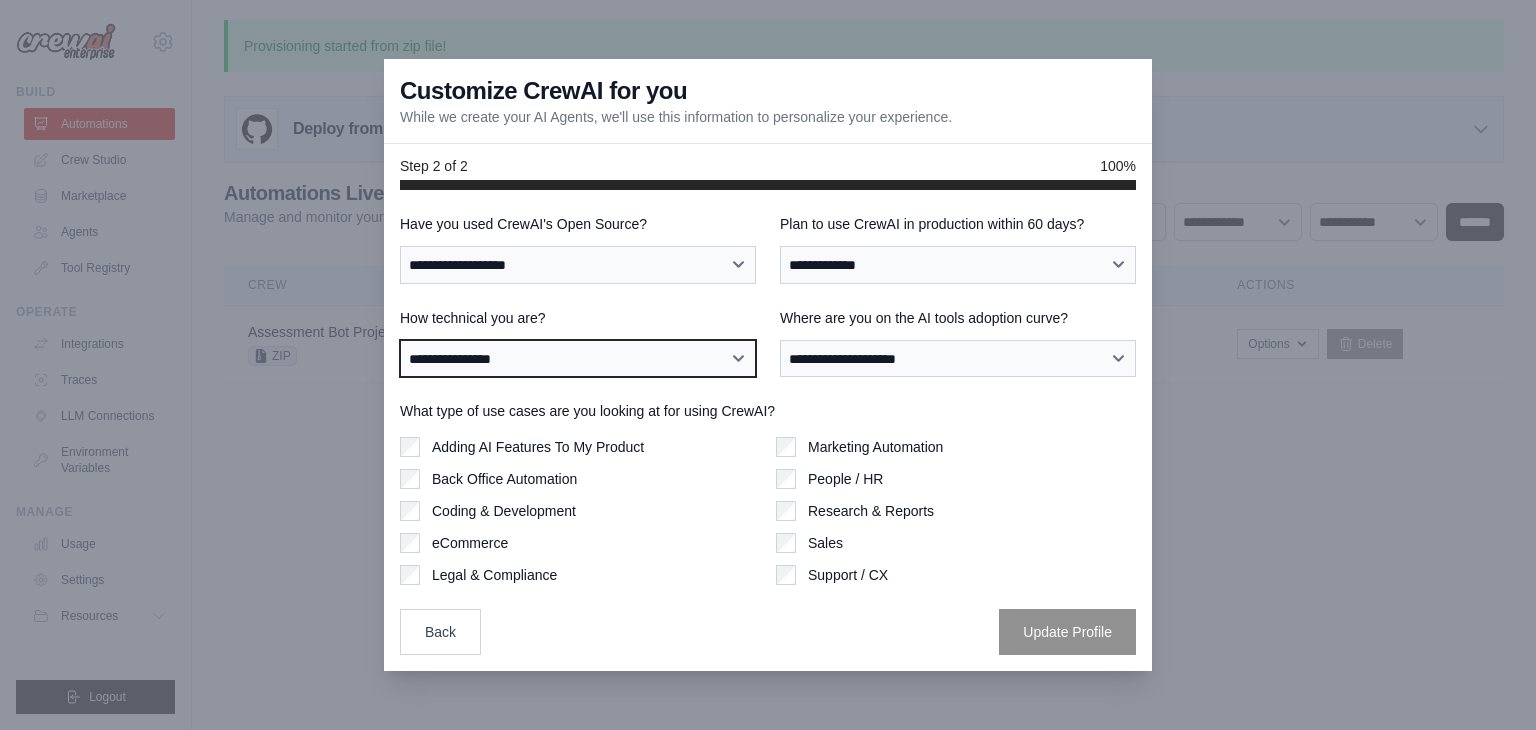 click on "**********" at bounding box center [578, 359] 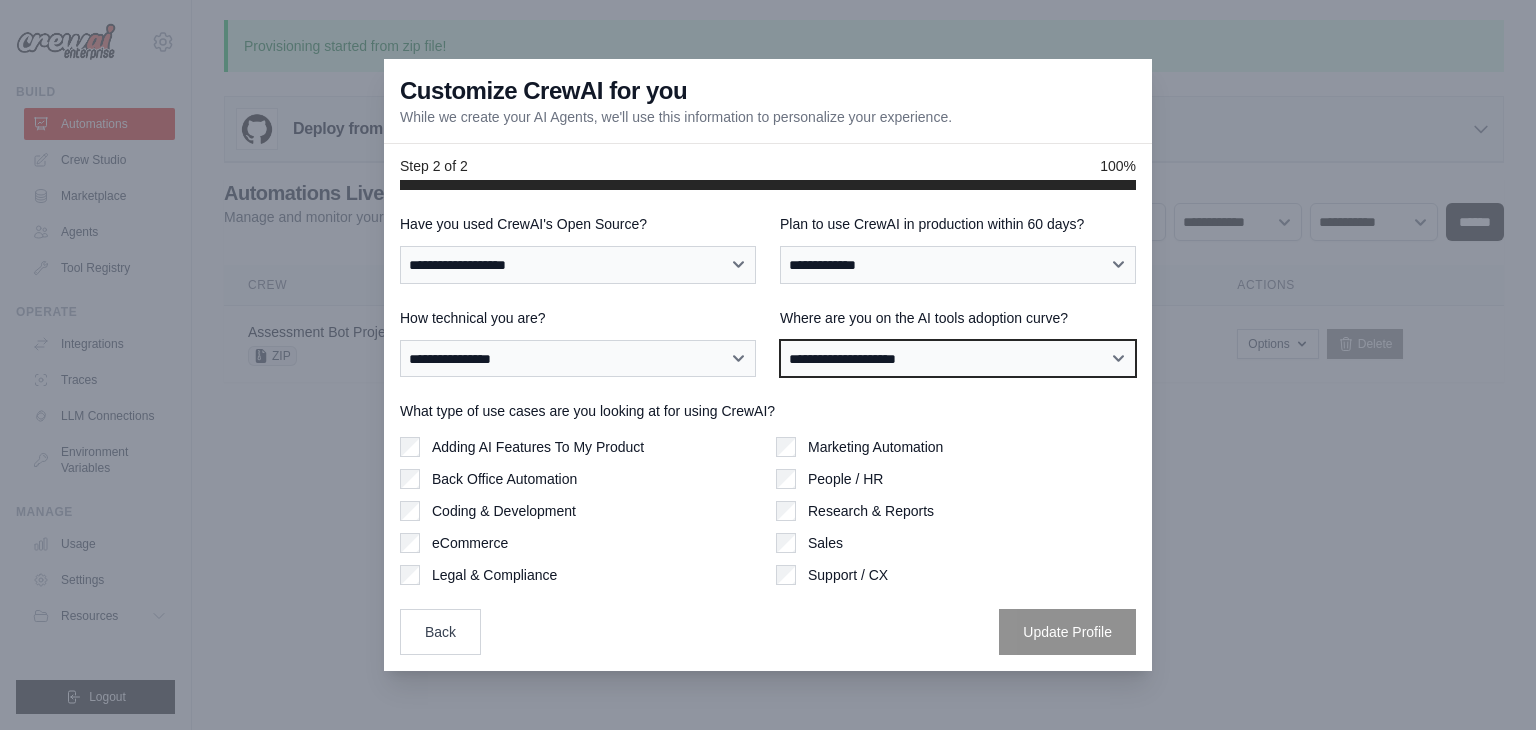 click on "**********" at bounding box center (958, 359) 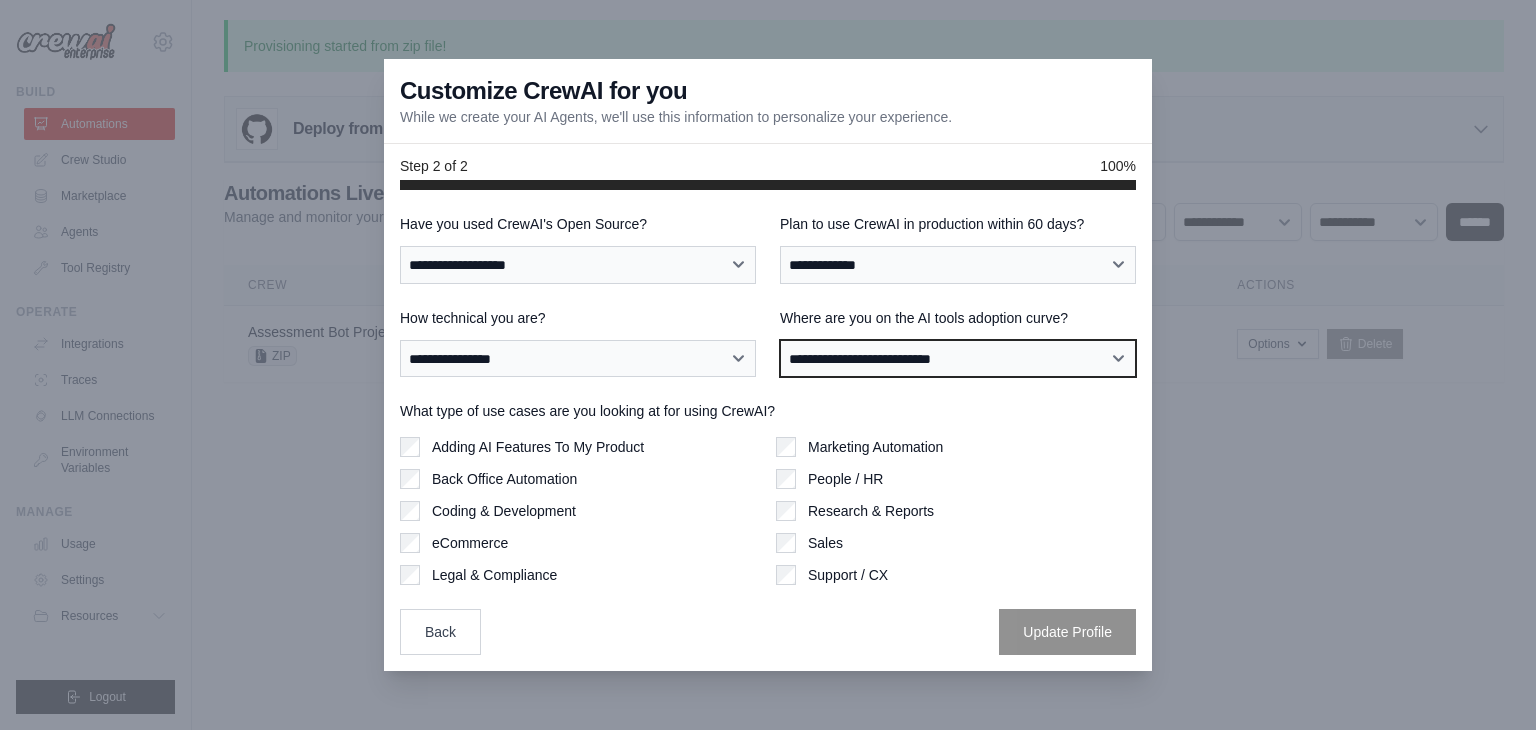 click on "**********" at bounding box center (958, 359) 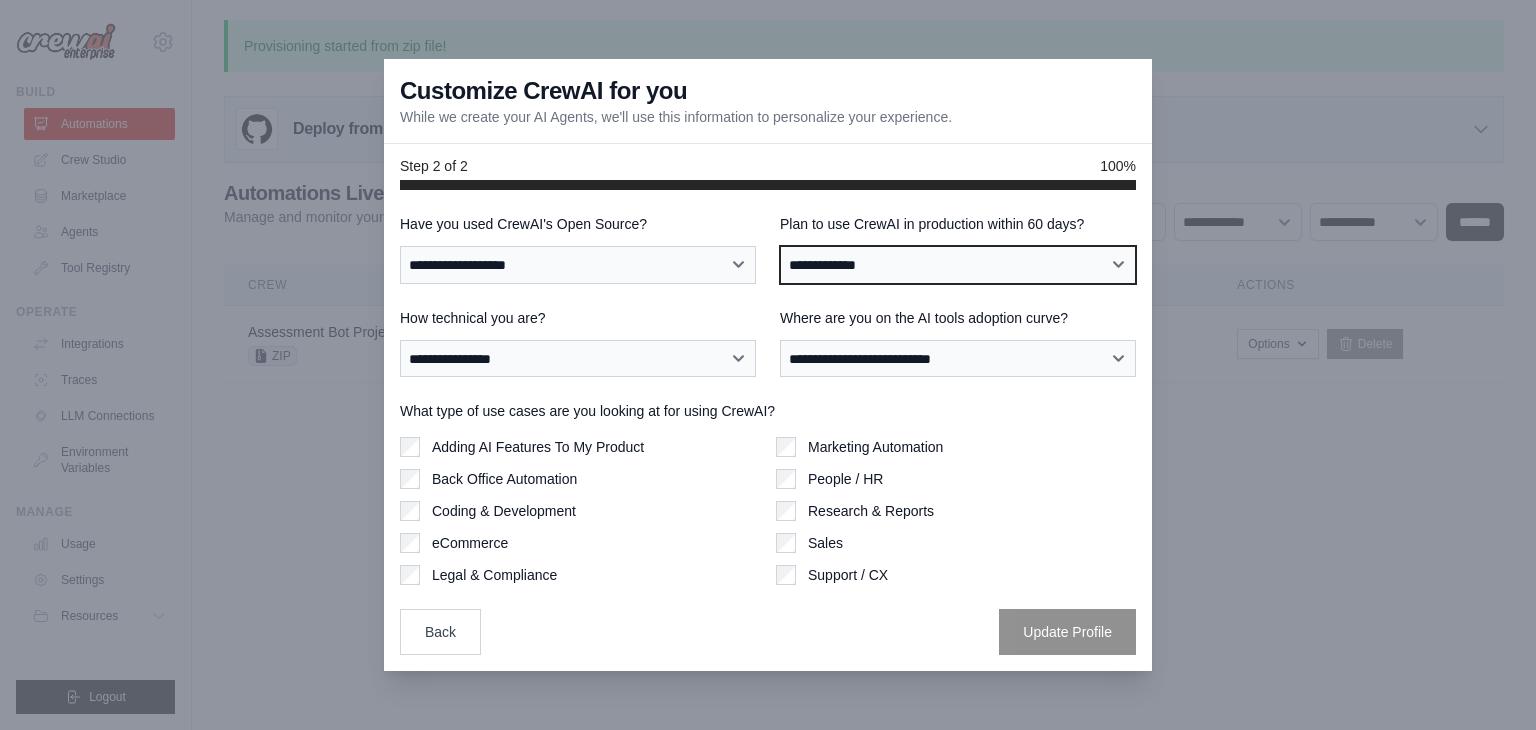 click on "**********" at bounding box center (958, 265) 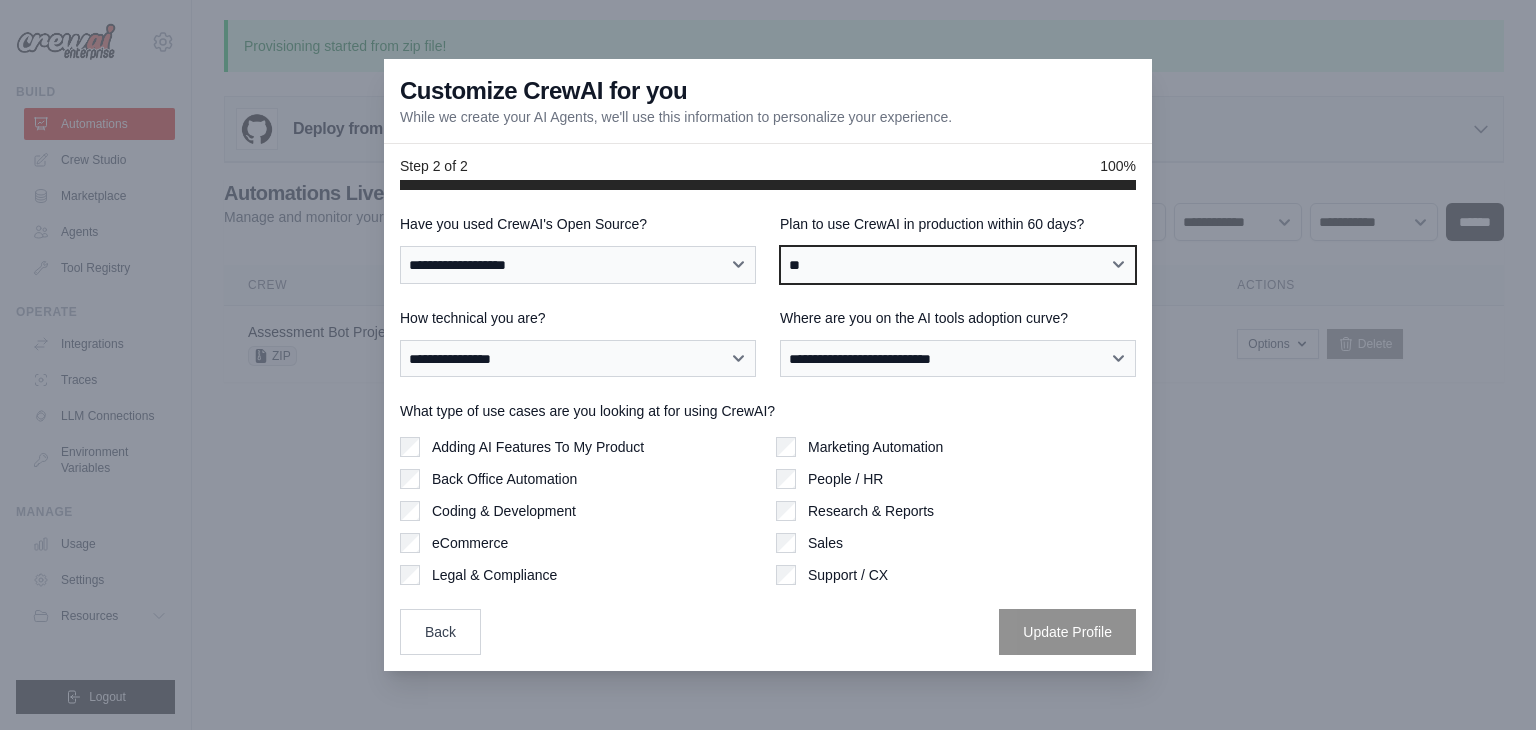 click on "**********" at bounding box center (958, 265) 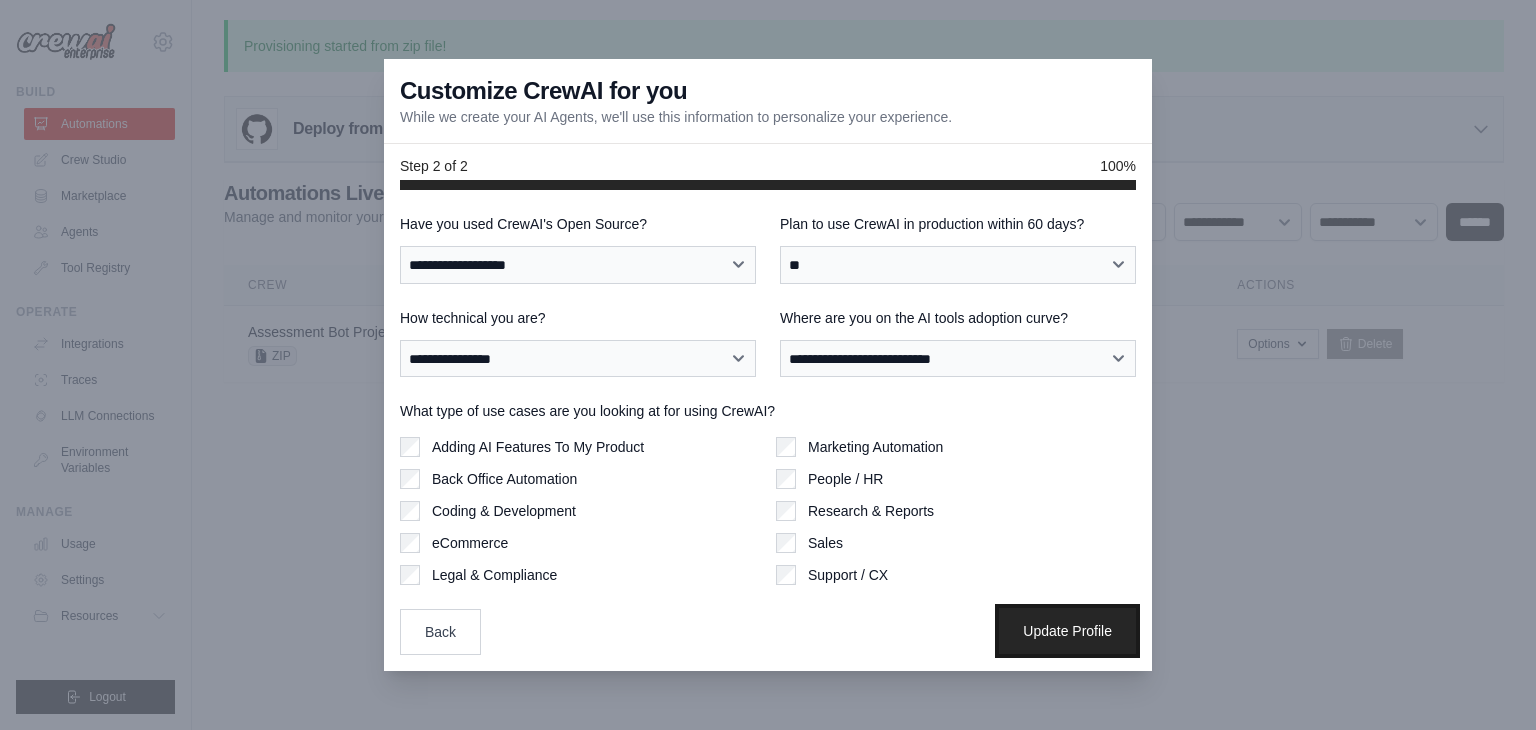 click on "Update Profile" at bounding box center [1067, 631] 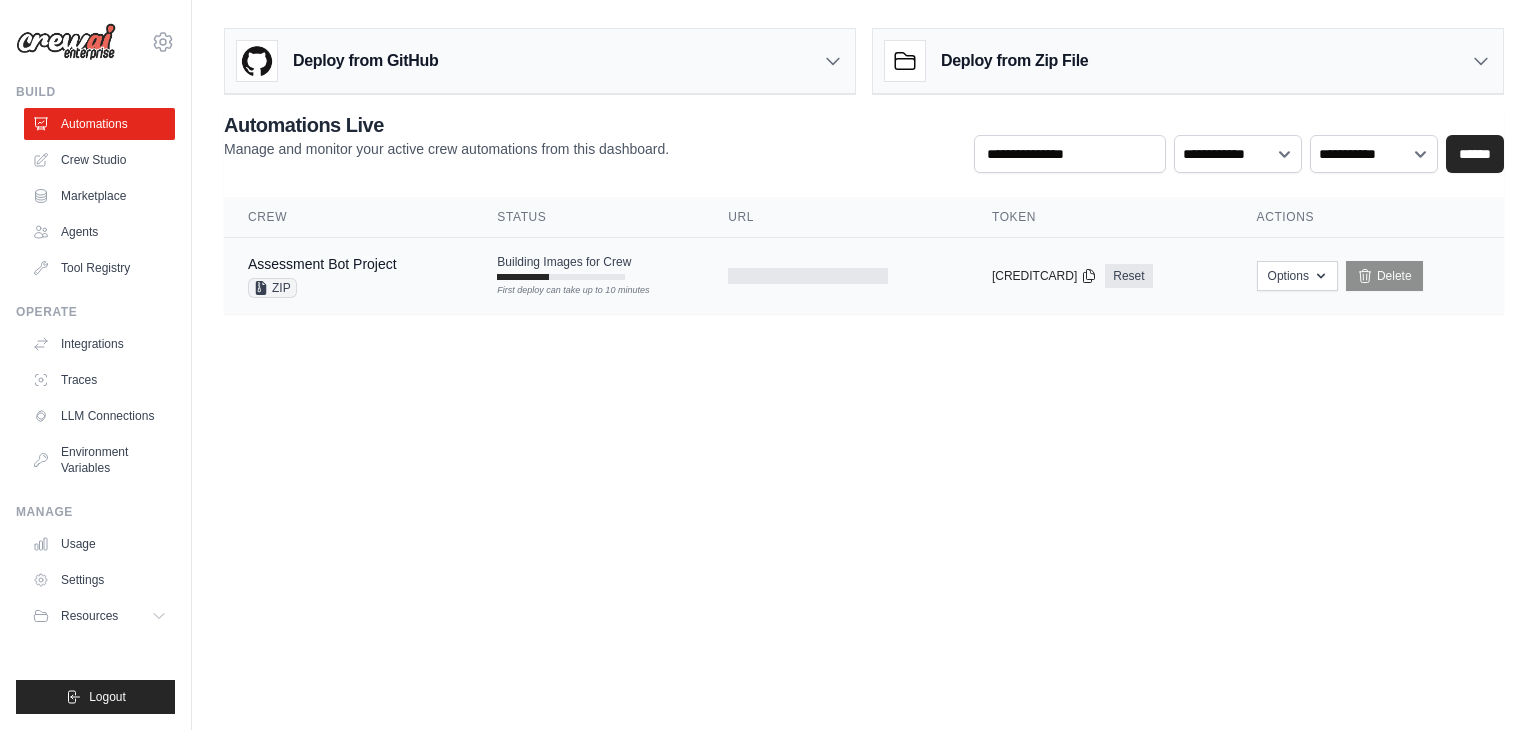 scroll, scrollTop: 0, scrollLeft: 0, axis: both 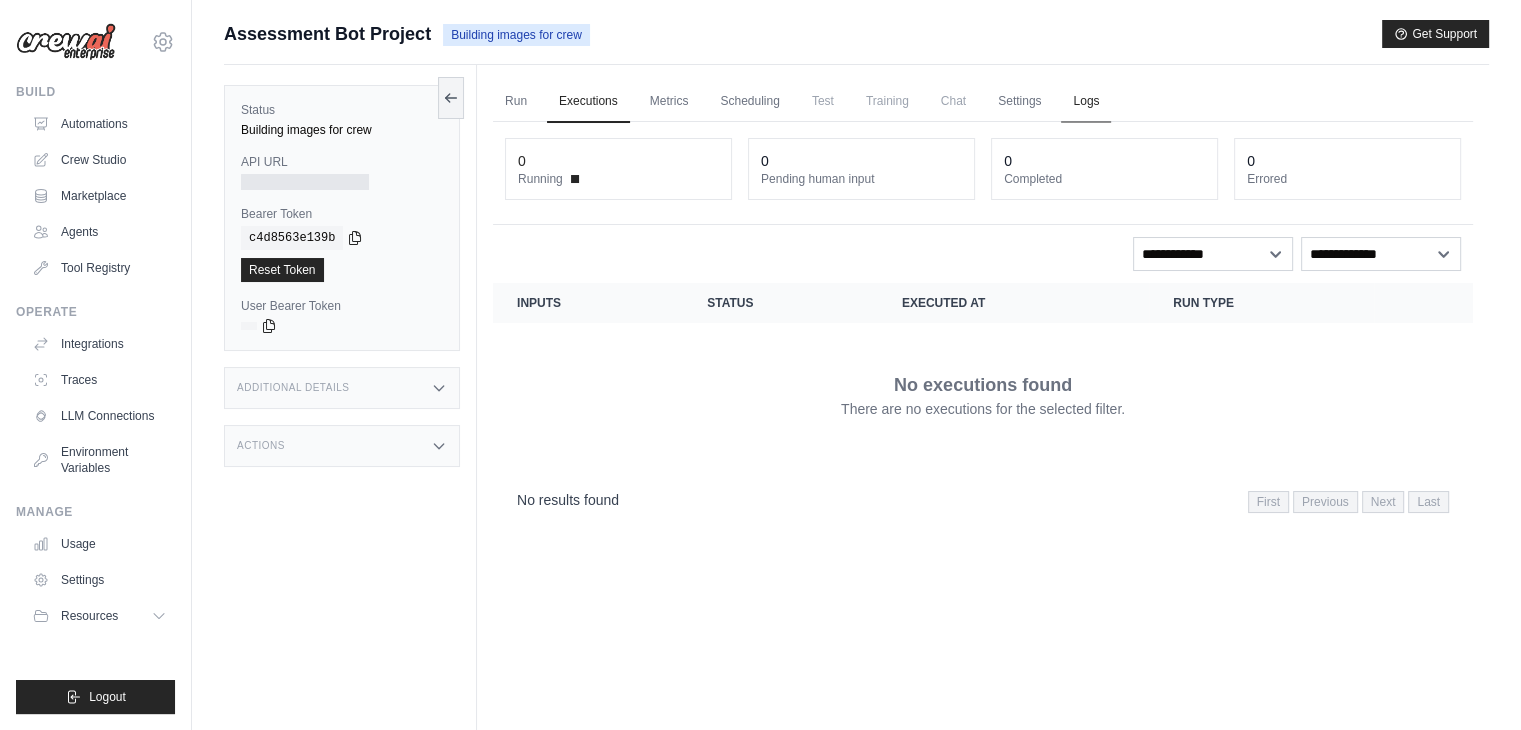 click on "Logs" at bounding box center [1086, 102] 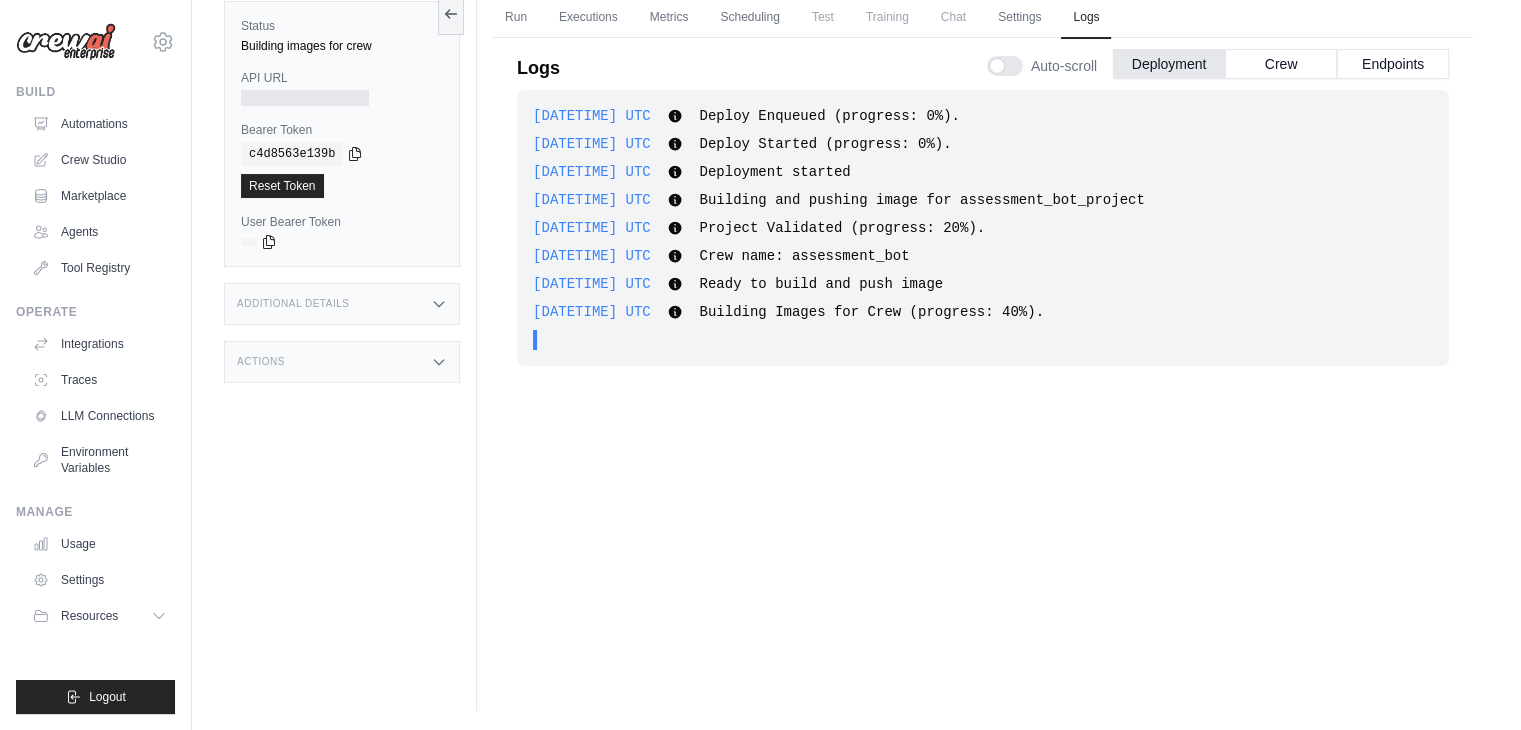 scroll, scrollTop: 0, scrollLeft: 0, axis: both 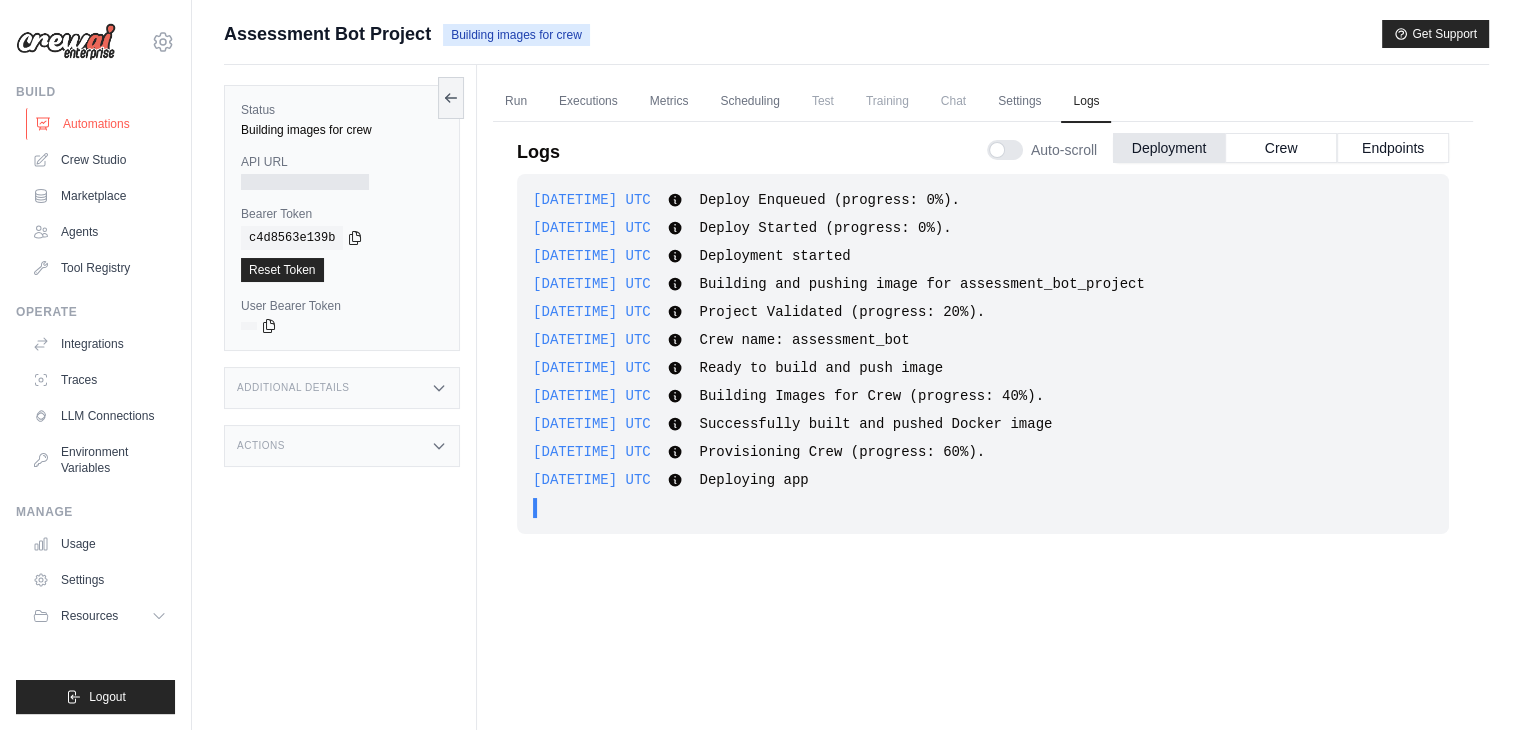 click on "Automations" at bounding box center [101, 124] 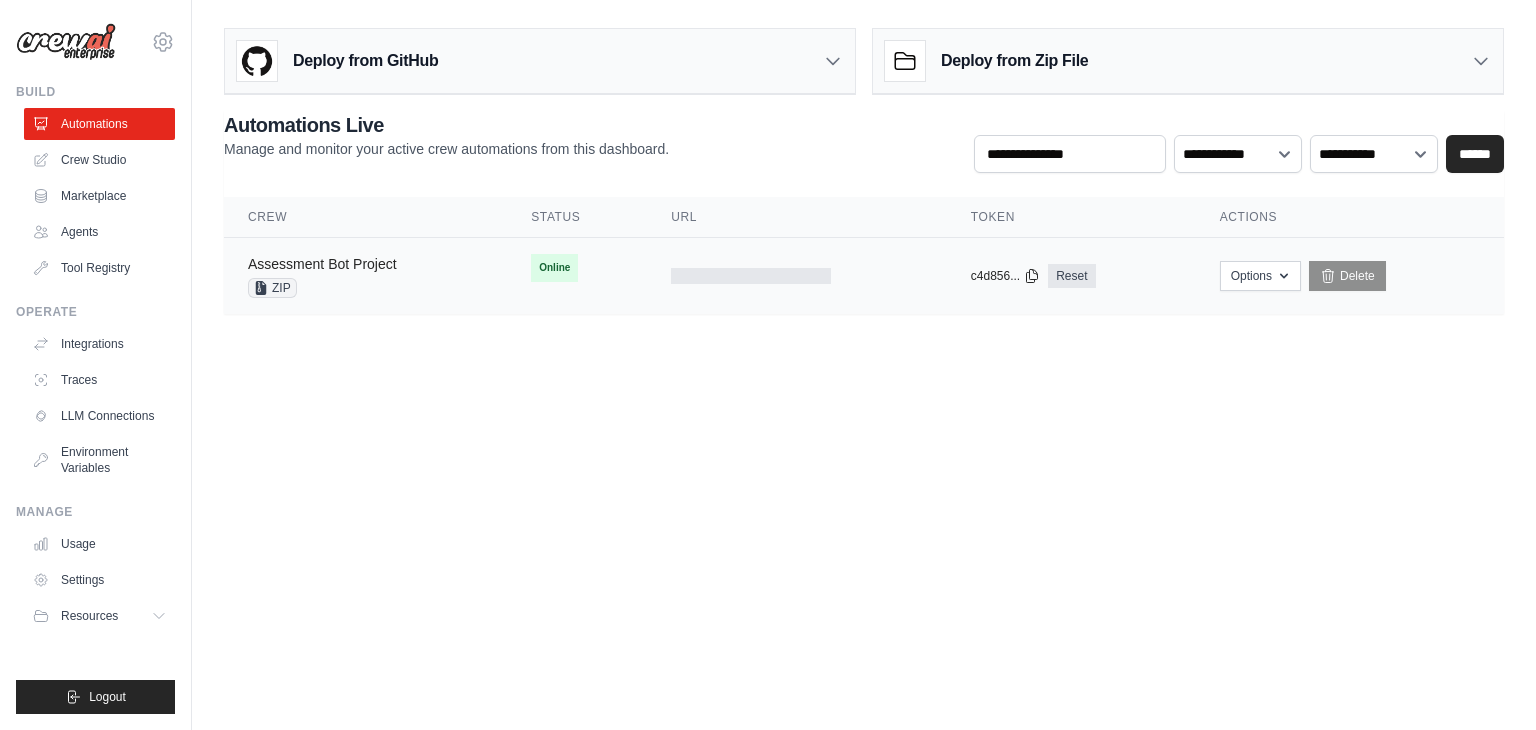 click on "Assessment Bot Project" at bounding box center (322, 264) 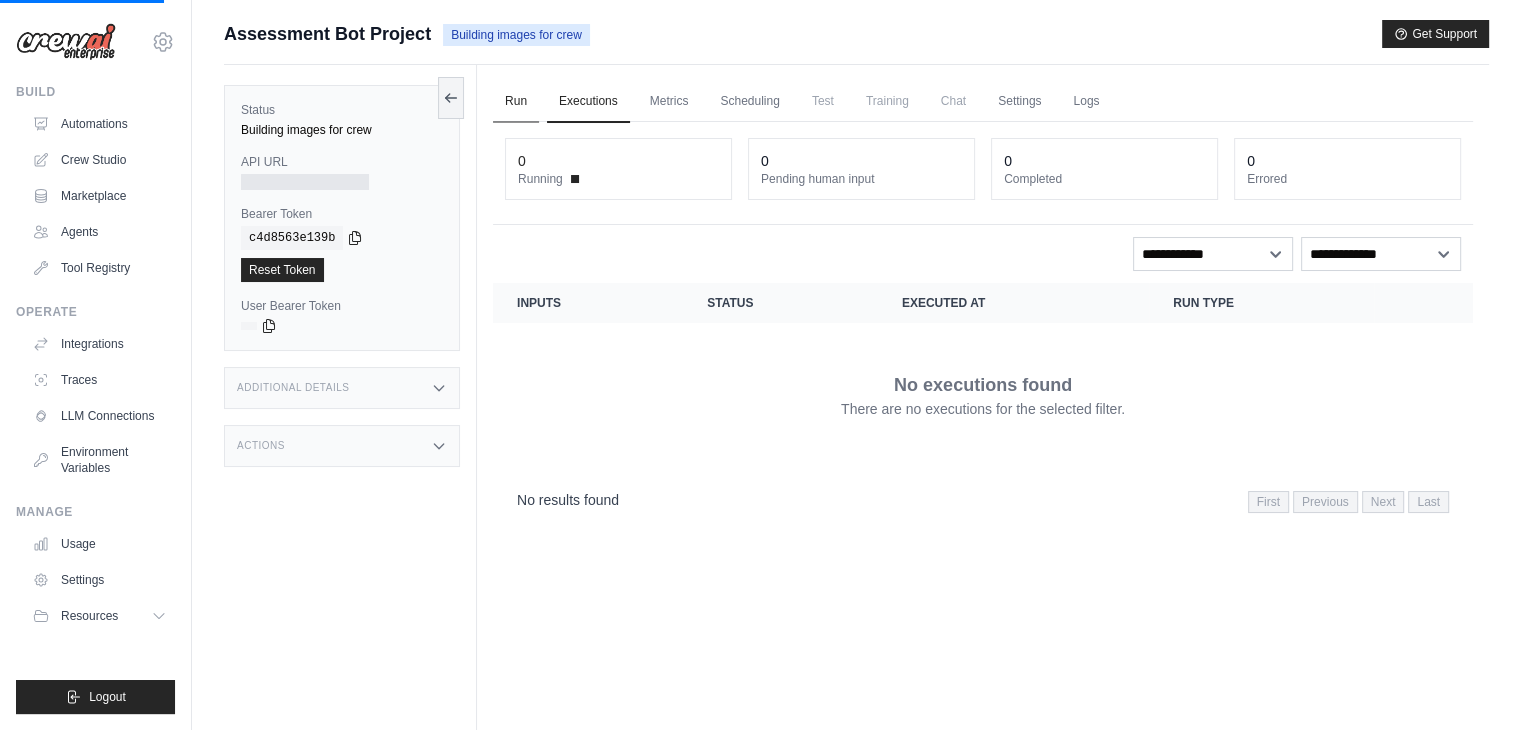 click on "Run" at bounding box center (516, 102) 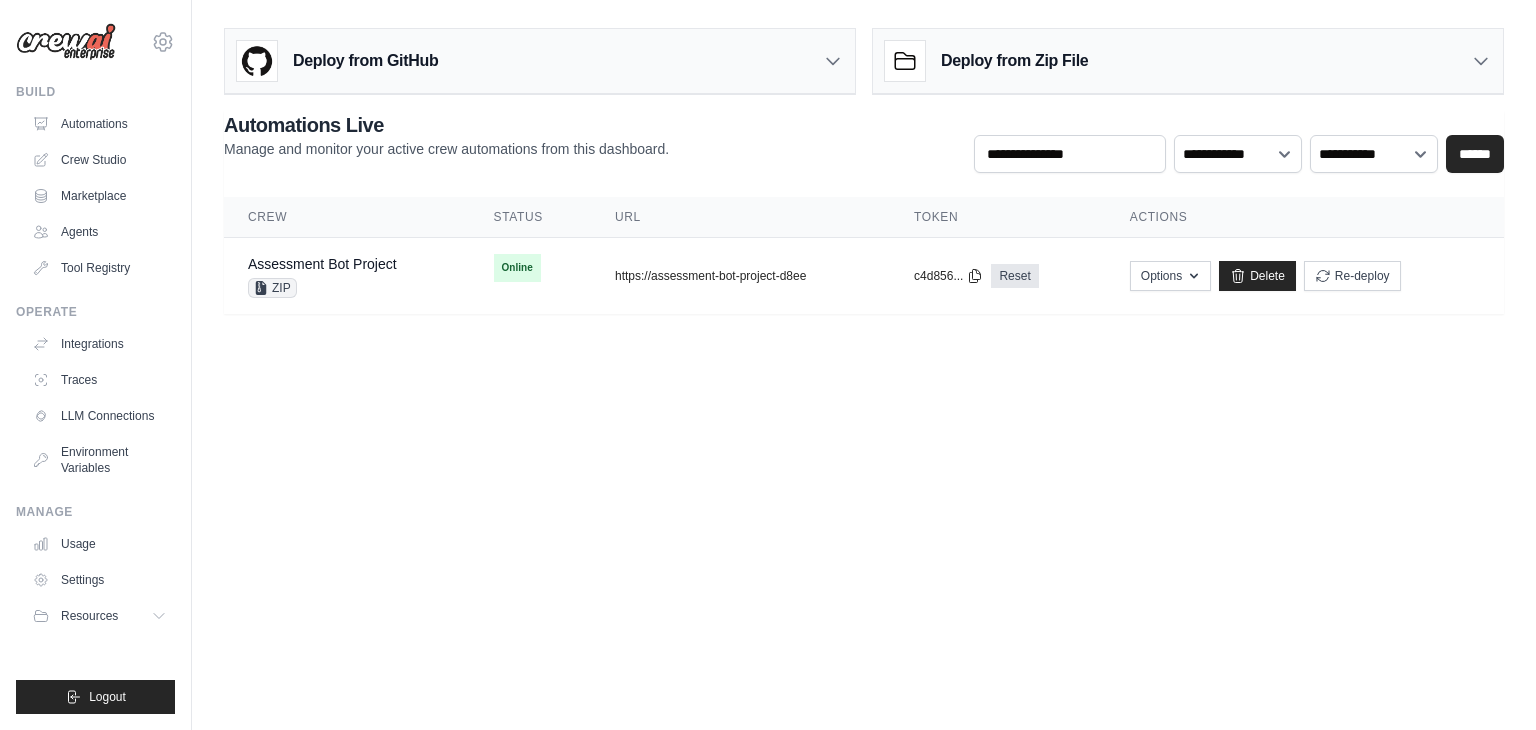 scroll, scrollTop: 0, scrollLeft: 0, axis: both 